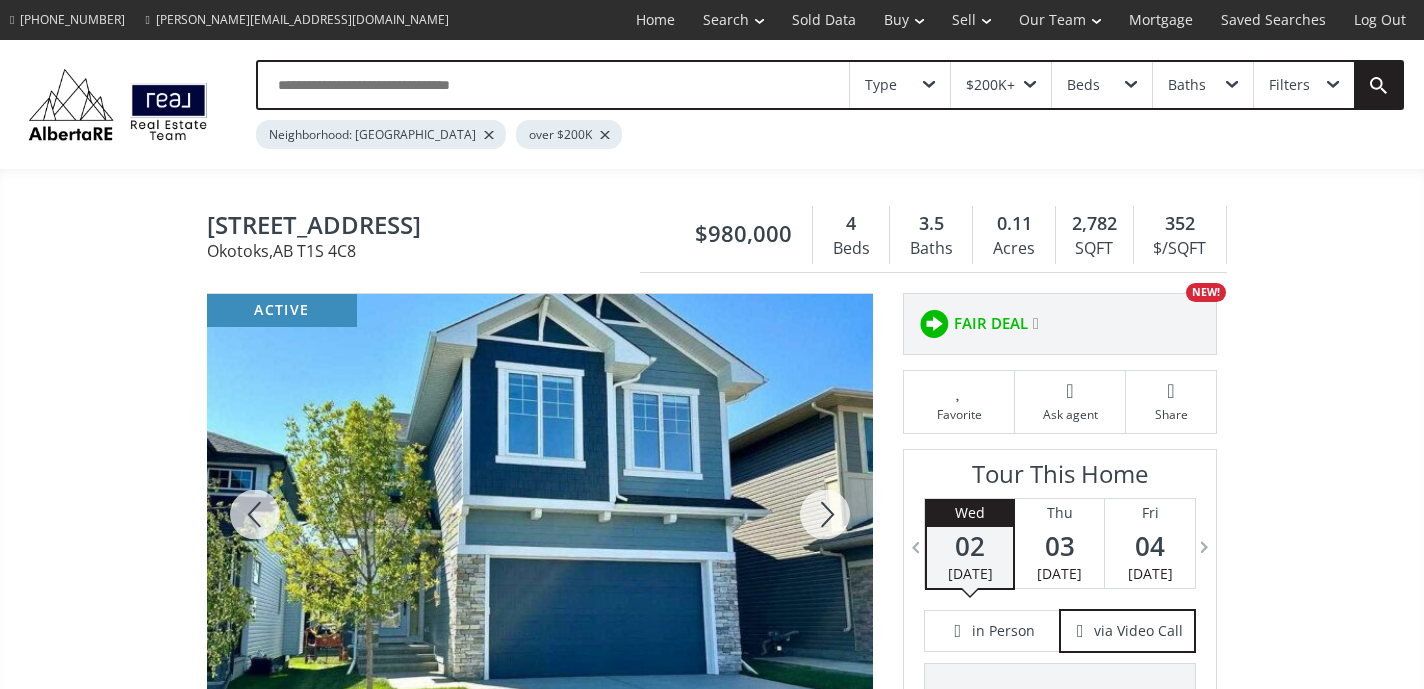 scroll, scrollTop: 0, scrollLeft: 0, axis: both 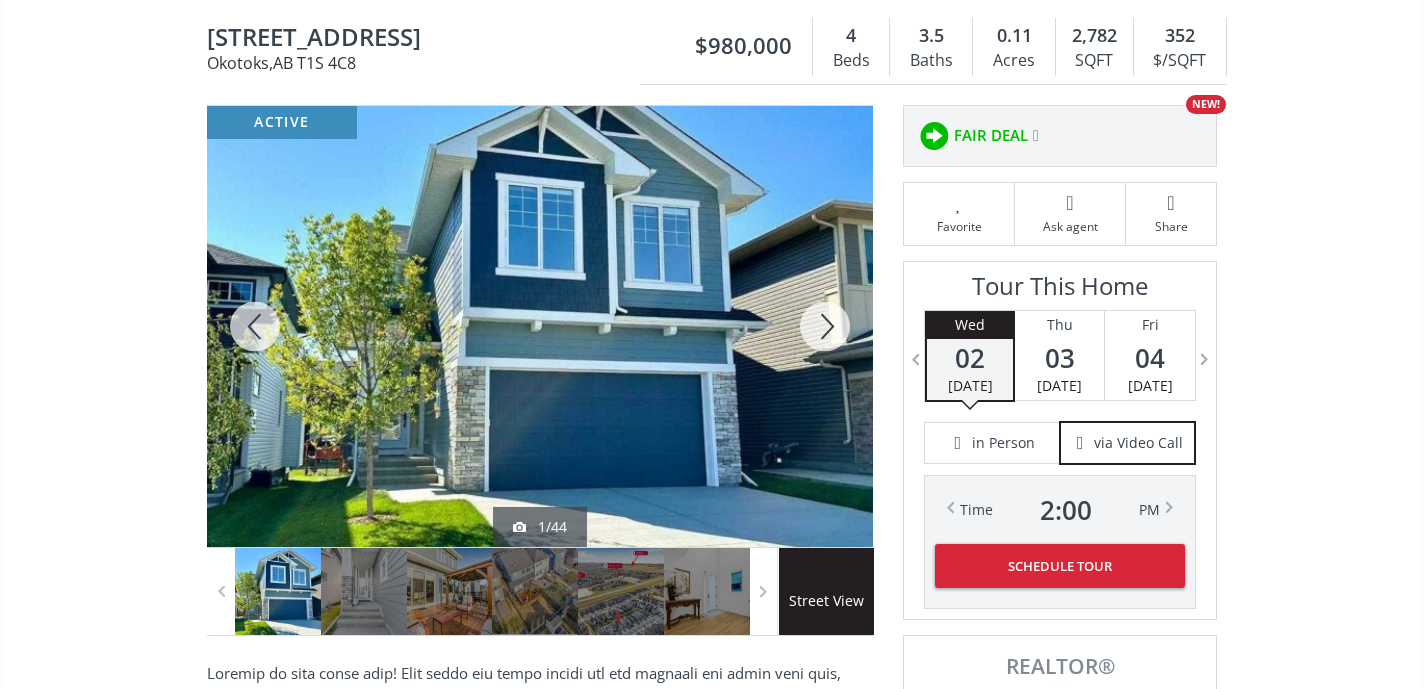 click at bounding box center (825, 326) 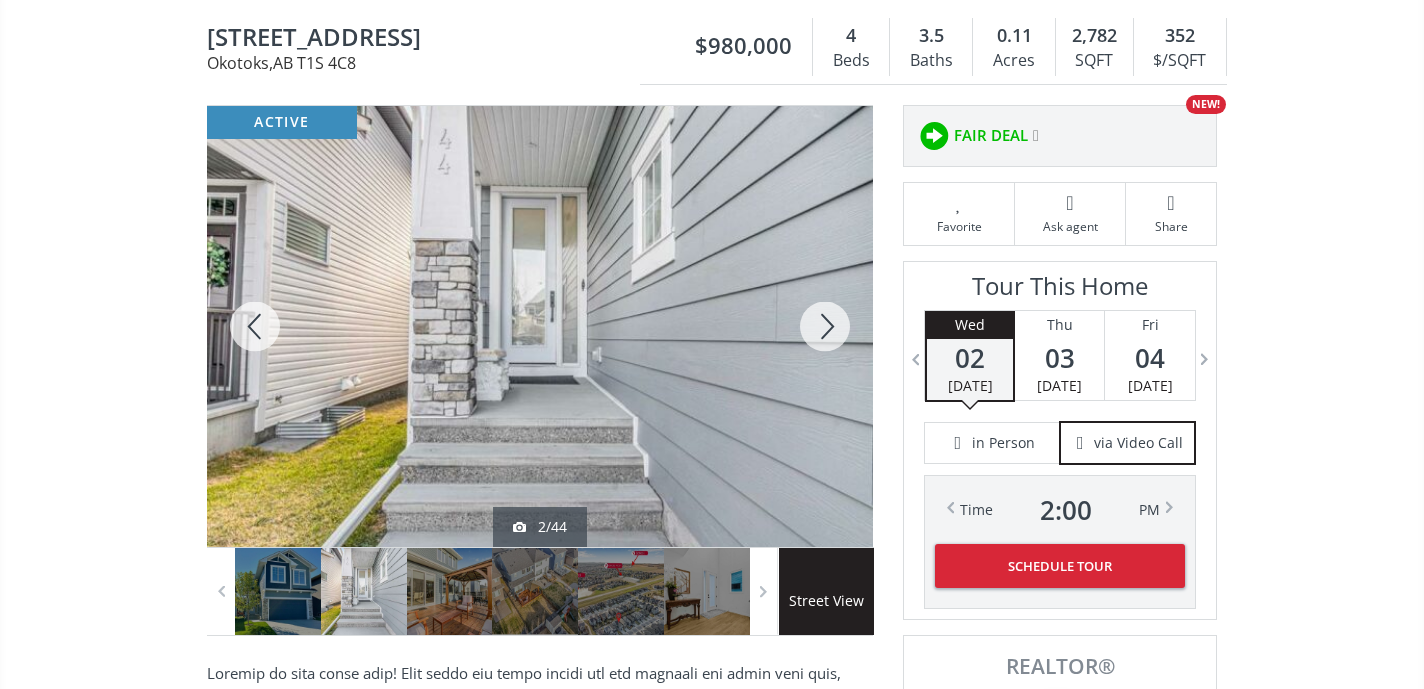 click at bounding box center [825, 326] 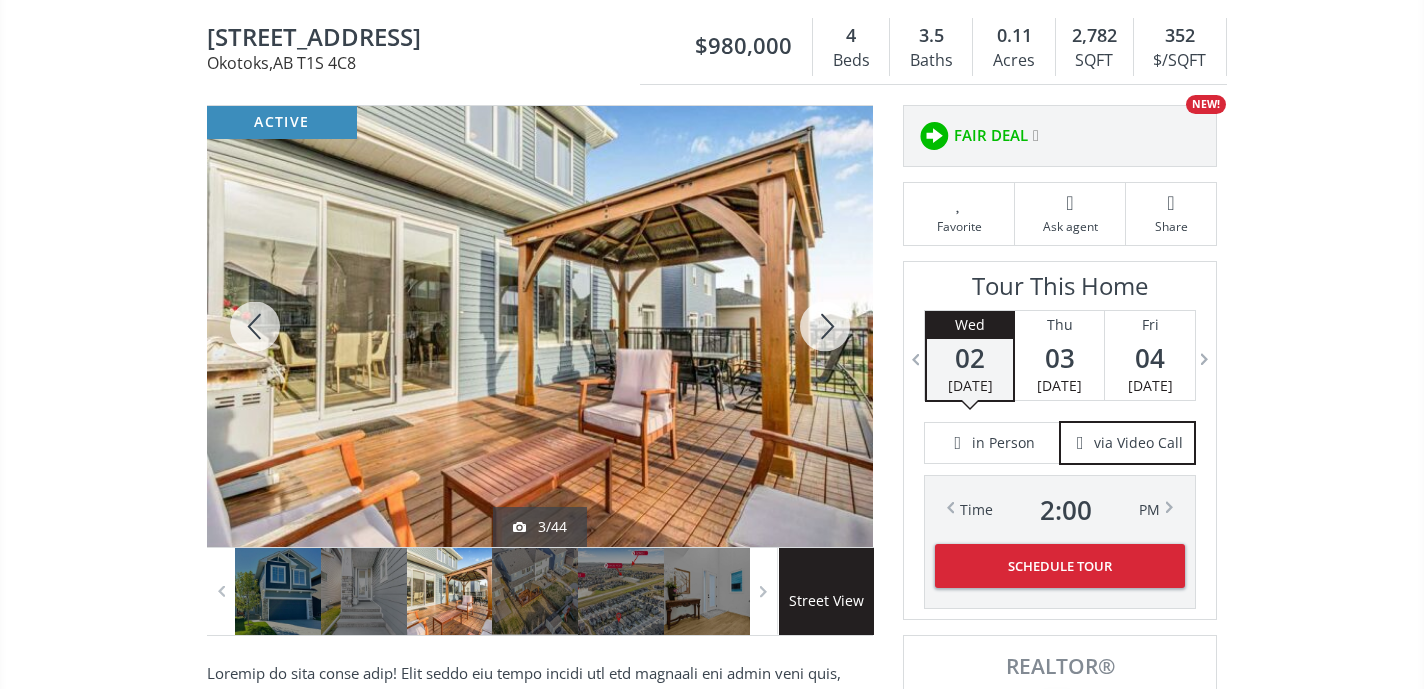 click at bounding box center (825, 326) 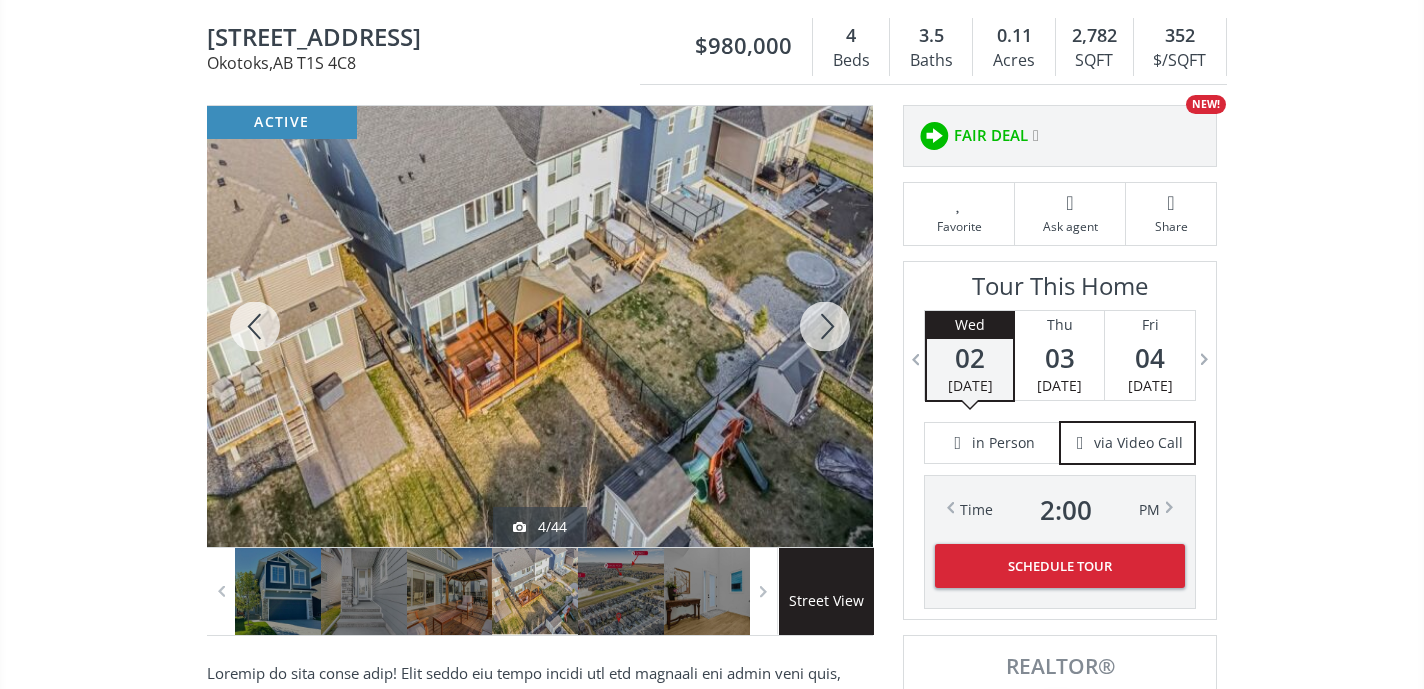 click at bounding box center (825, 326) 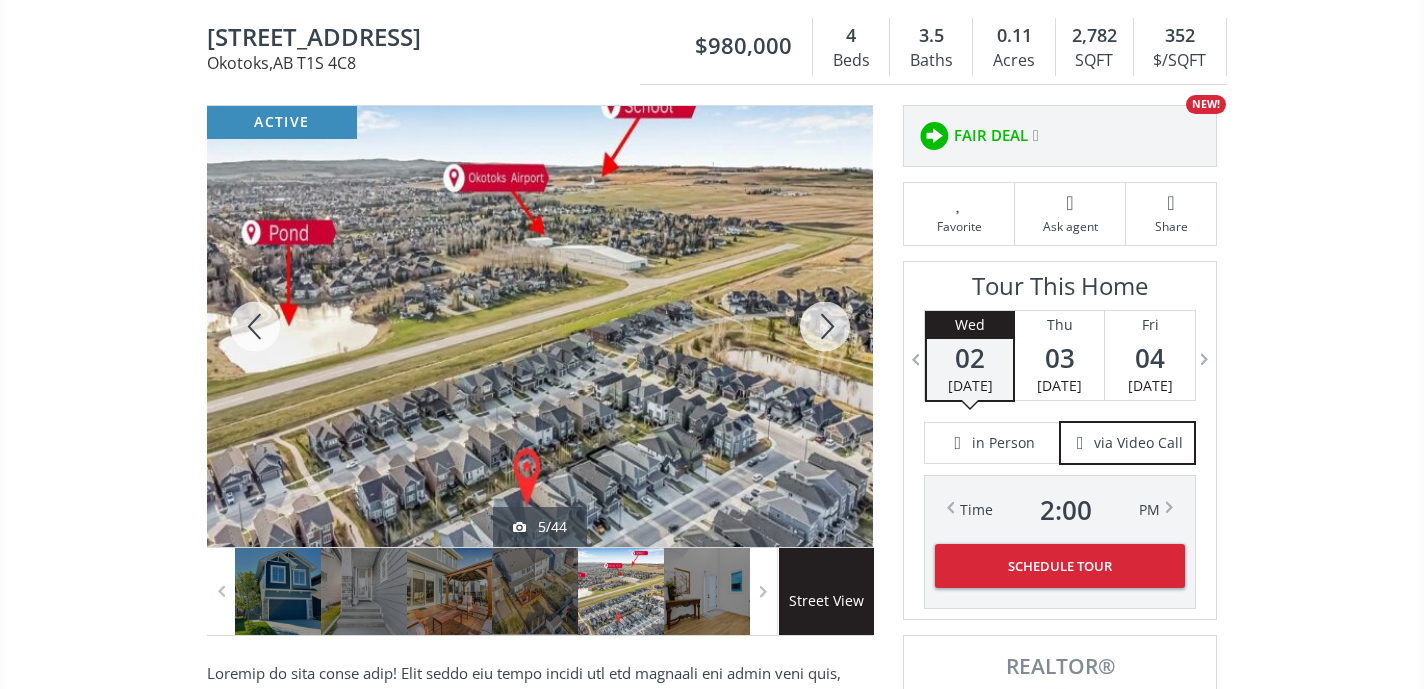 click at bounding box center (825, 326) 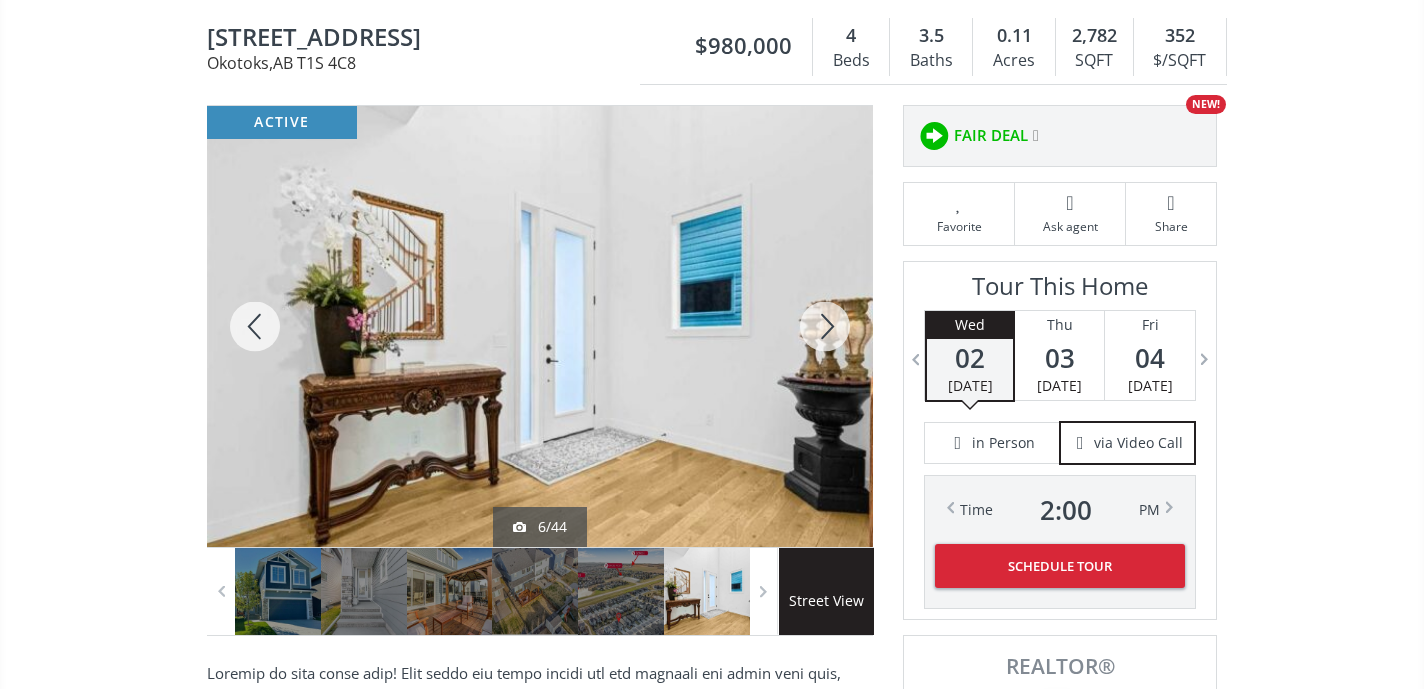 click at bounding box center (825, 326) 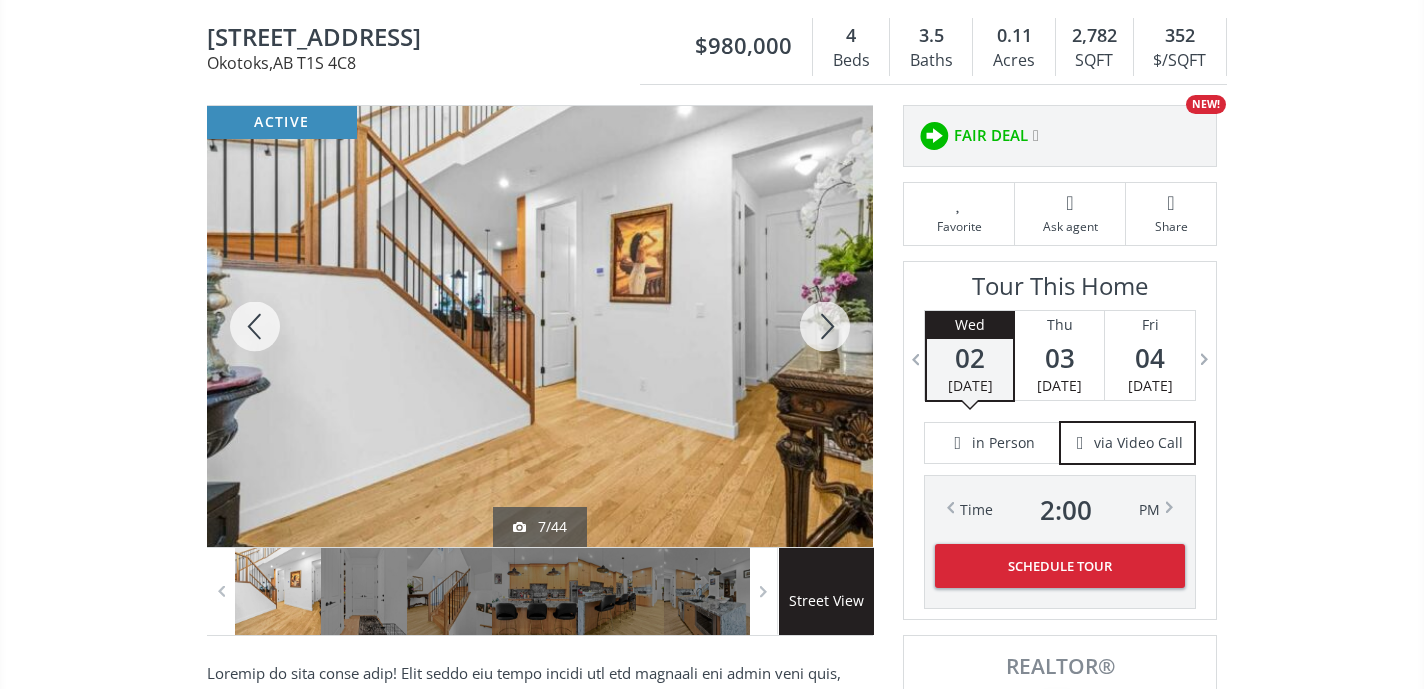 click at bounding box center [825, 326] 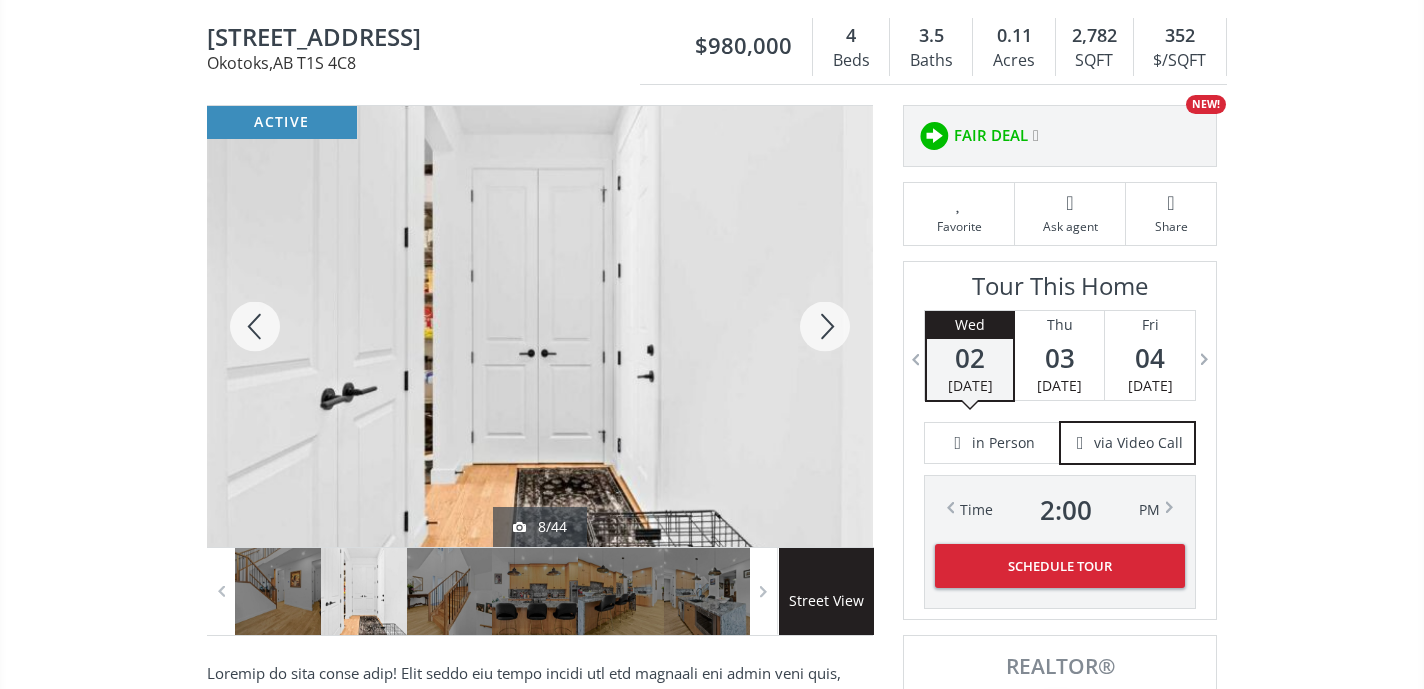 click at bounding box center [825, 326] 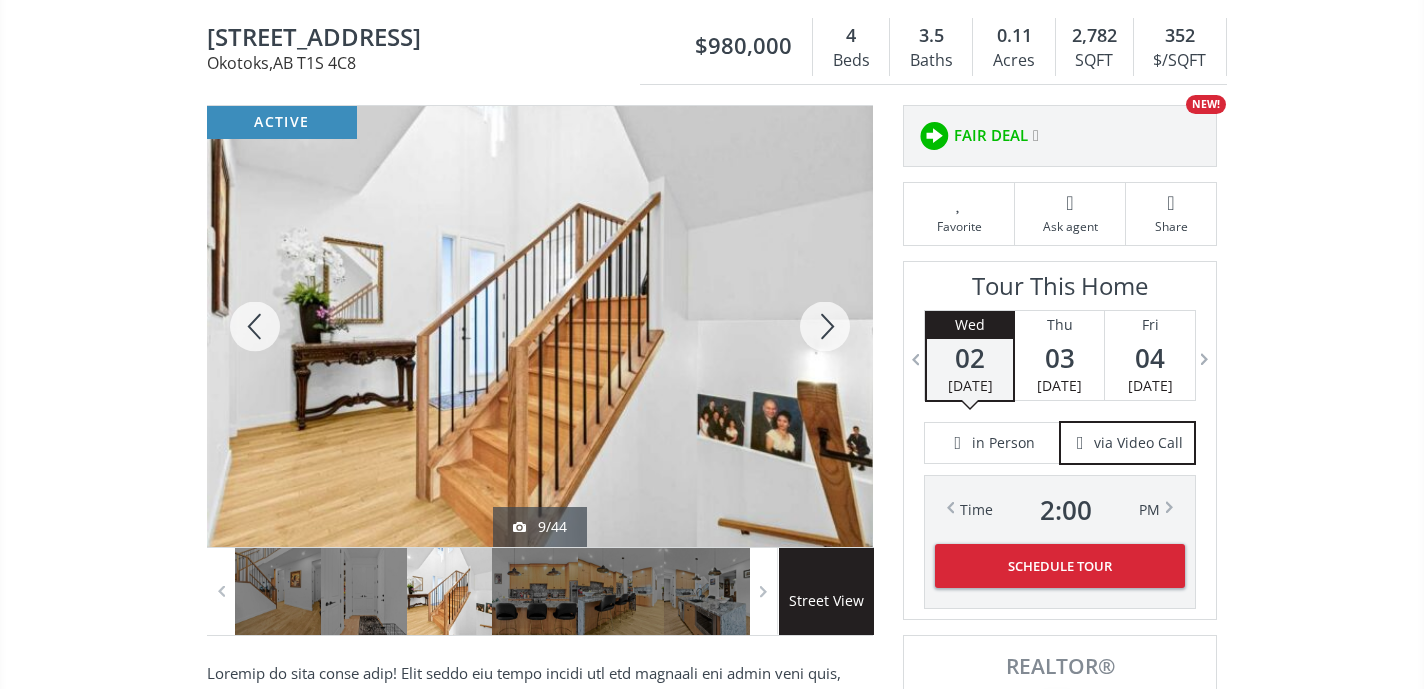 click at bounding box center (825, 326) 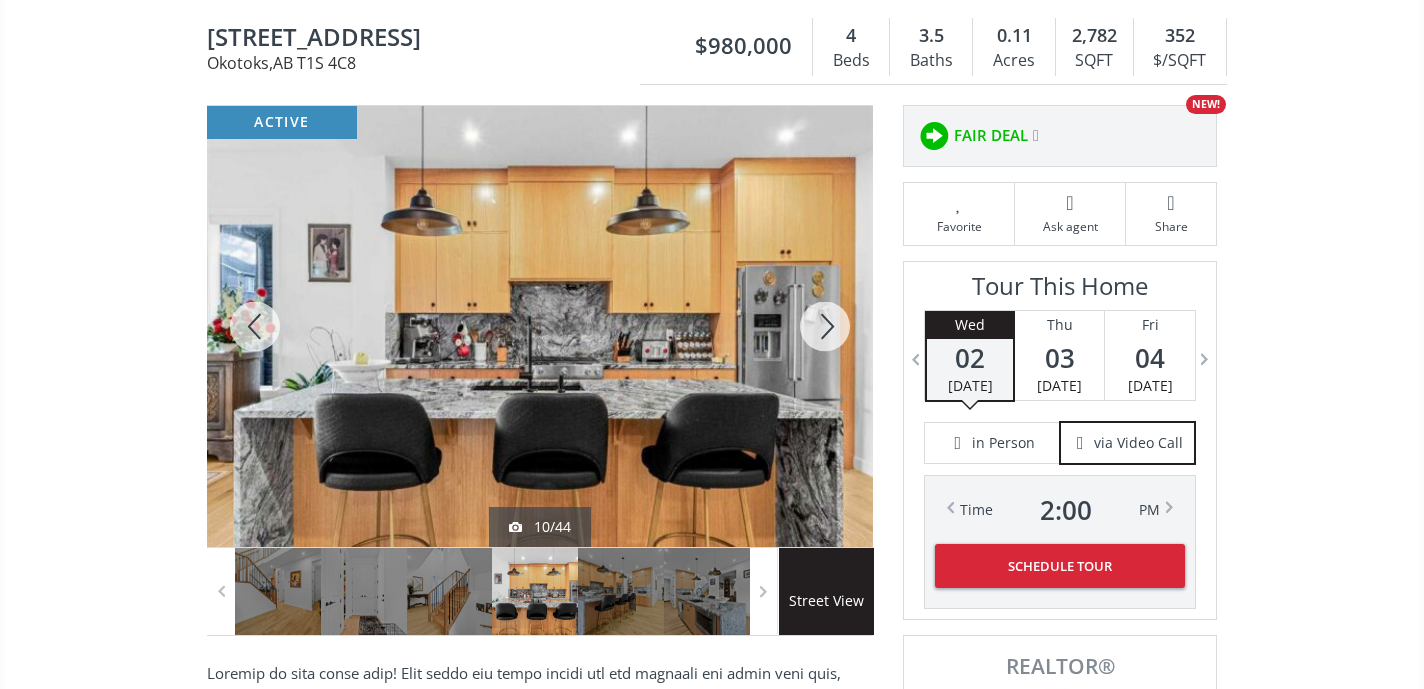 click at bounding box center [825, 326] 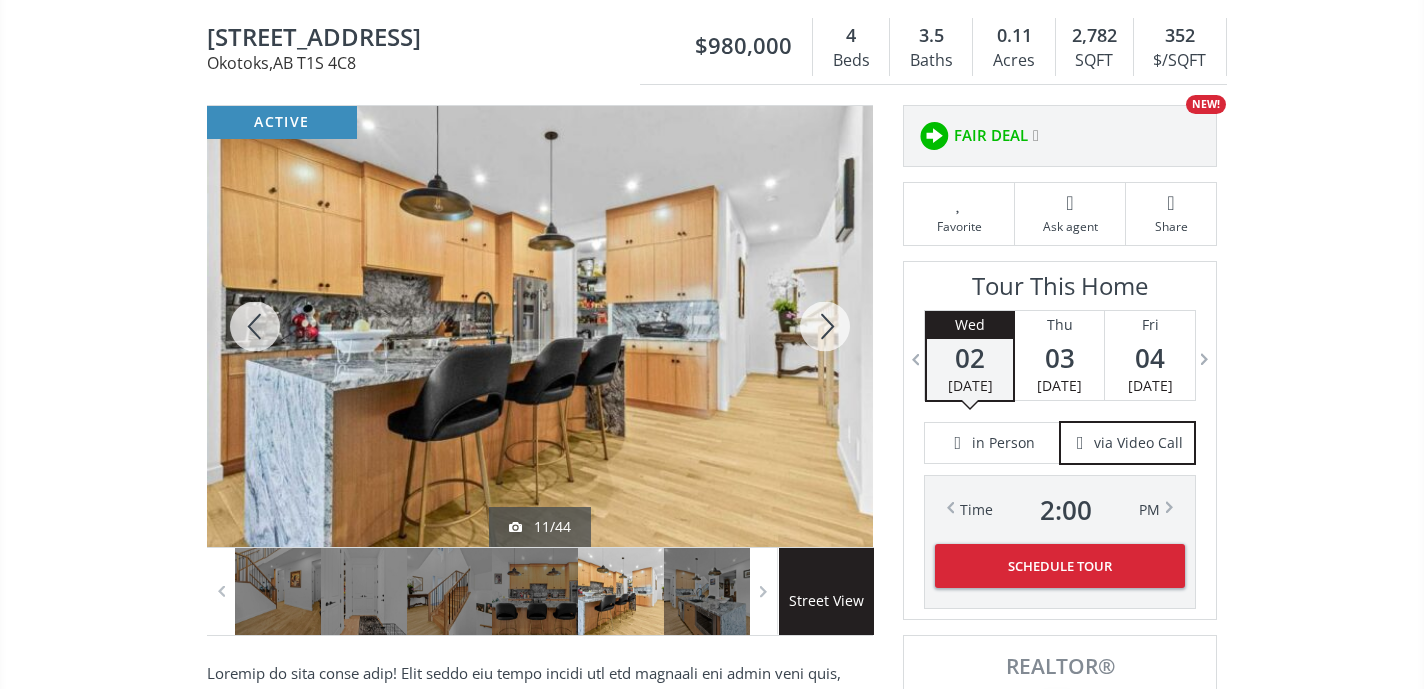 click at bounding box center (825, 326) 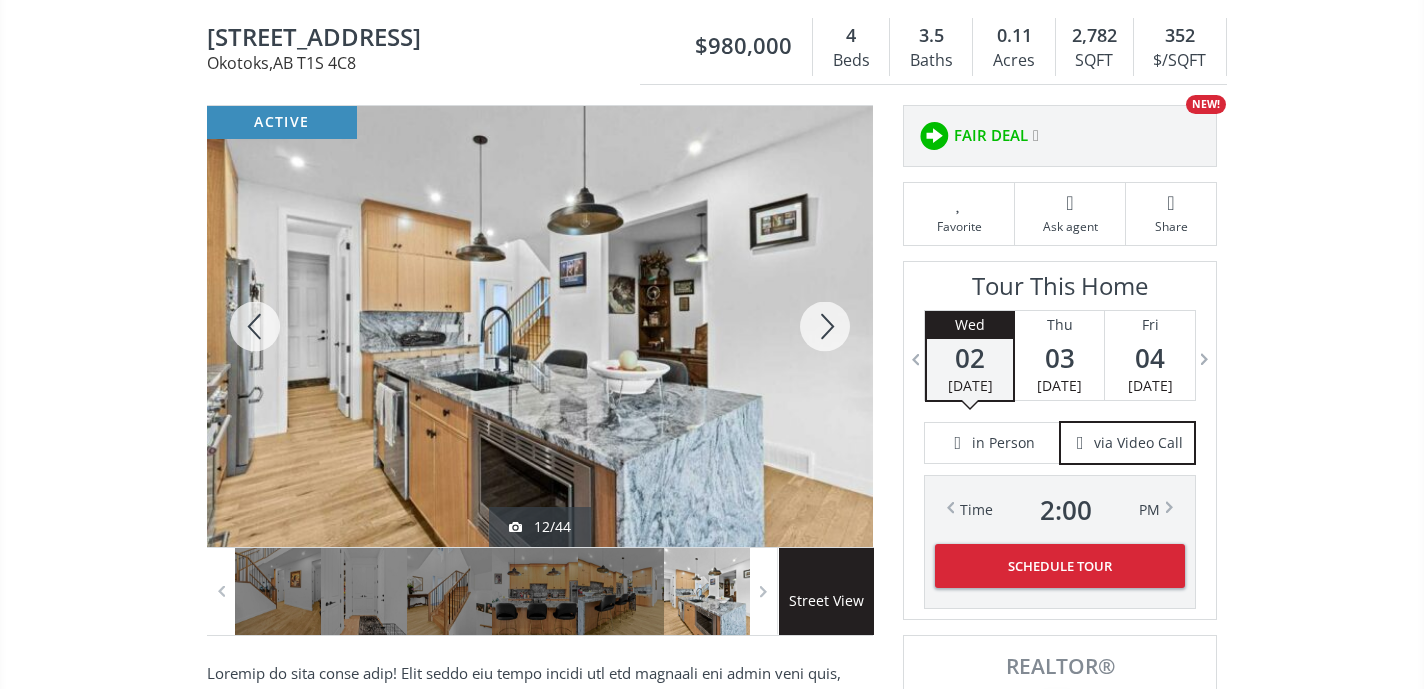 click at bounding box center (825, 326) 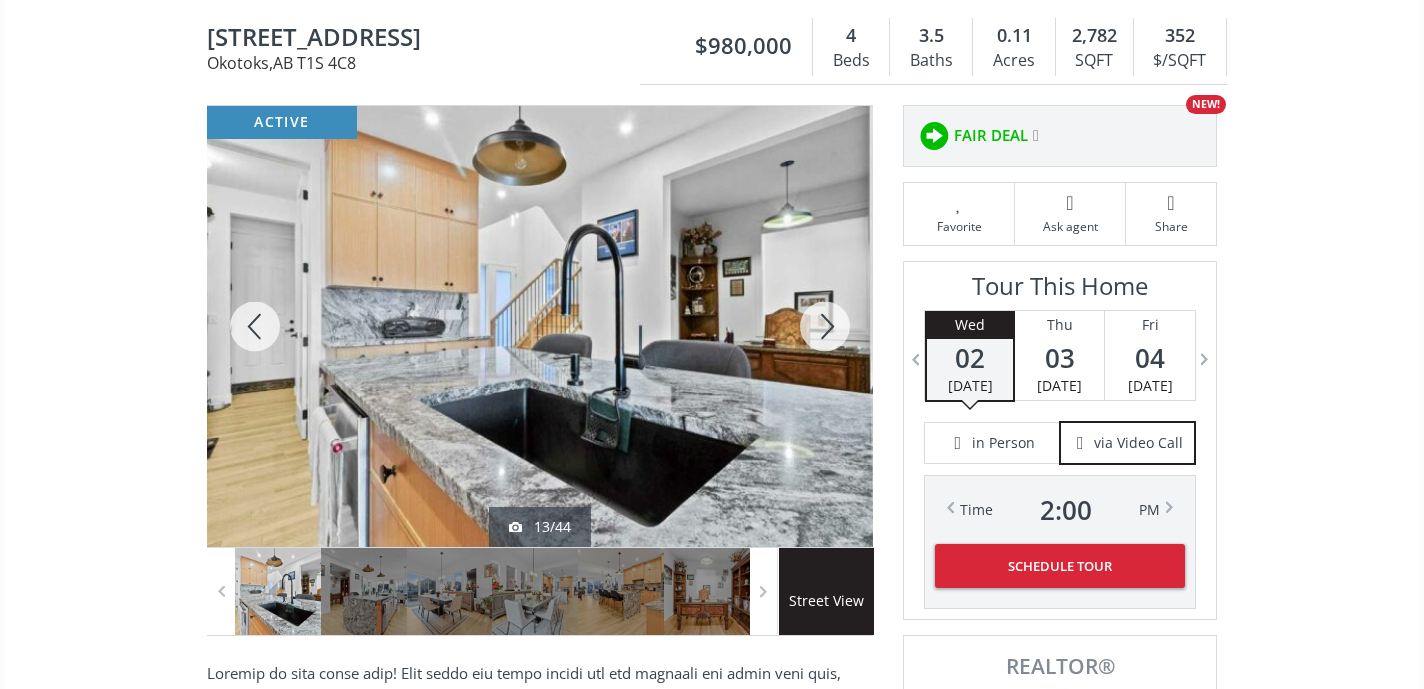 click at bounding box center [825, 326] 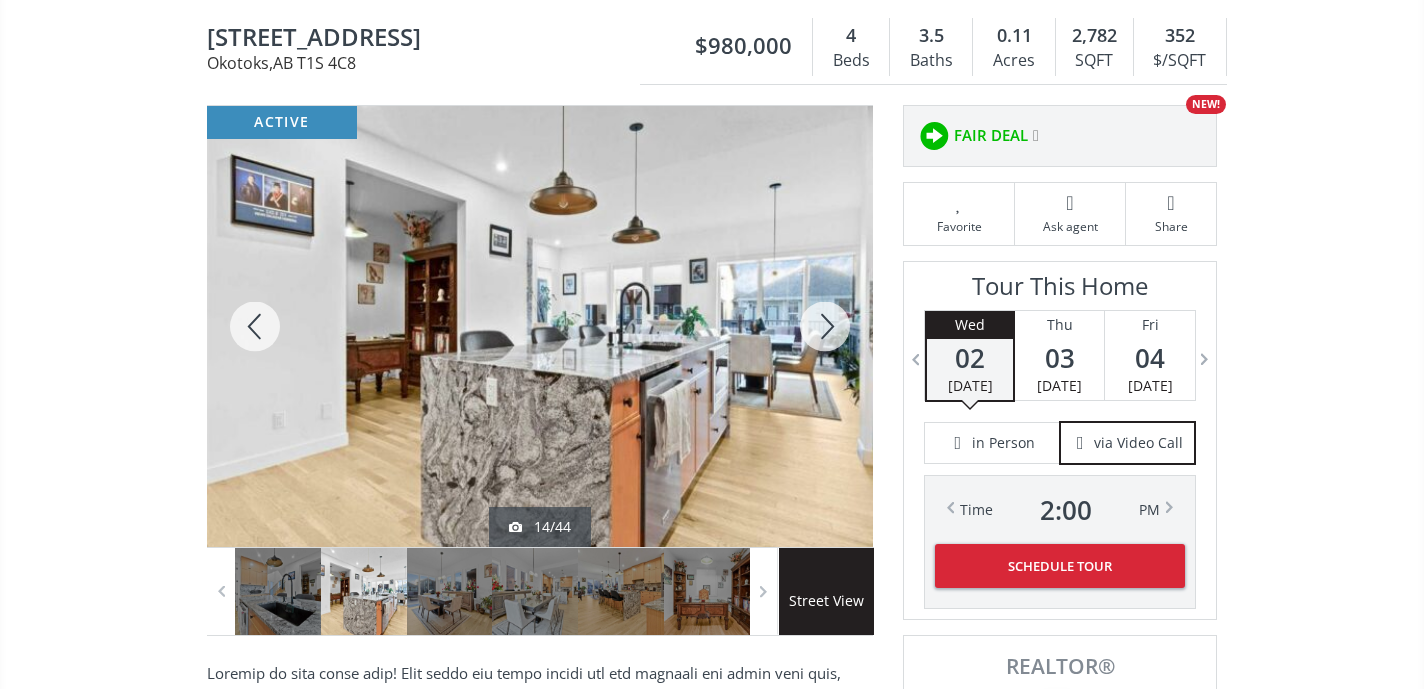 click at bounding box center [825, 326] 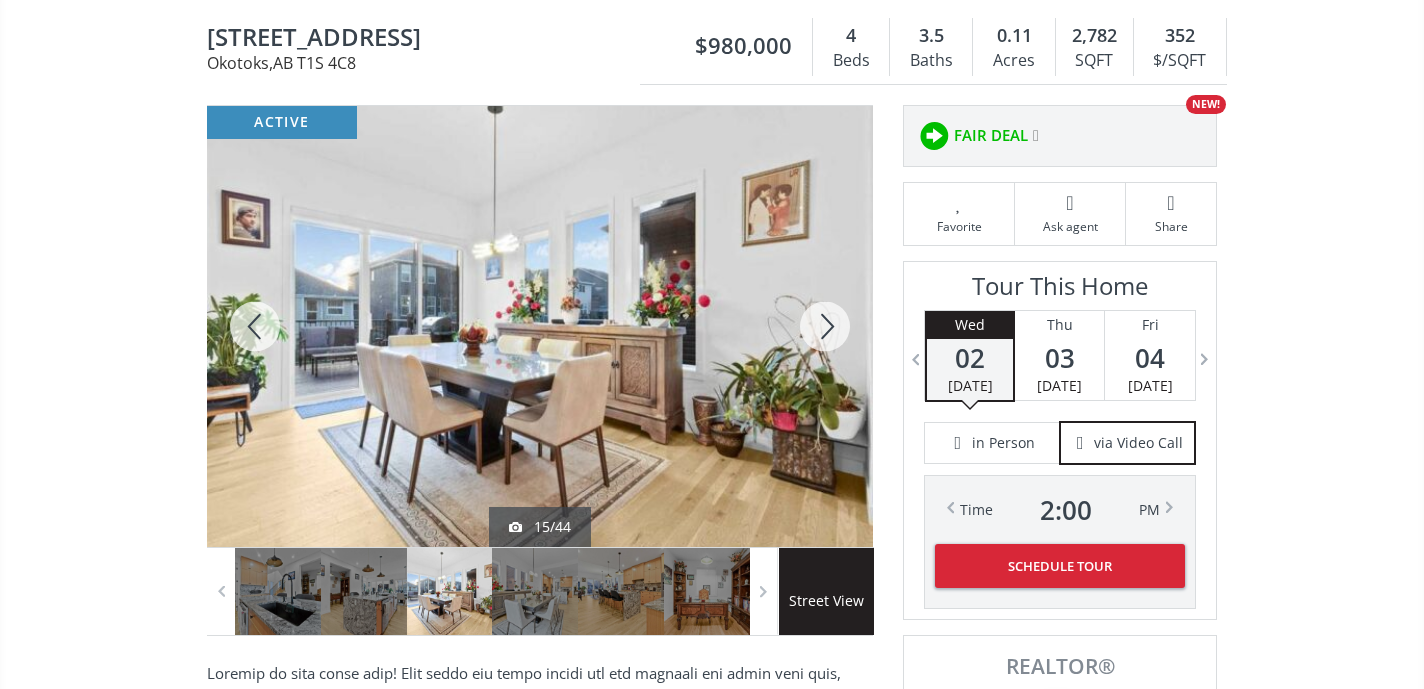 click at bounding box center (825, 326) 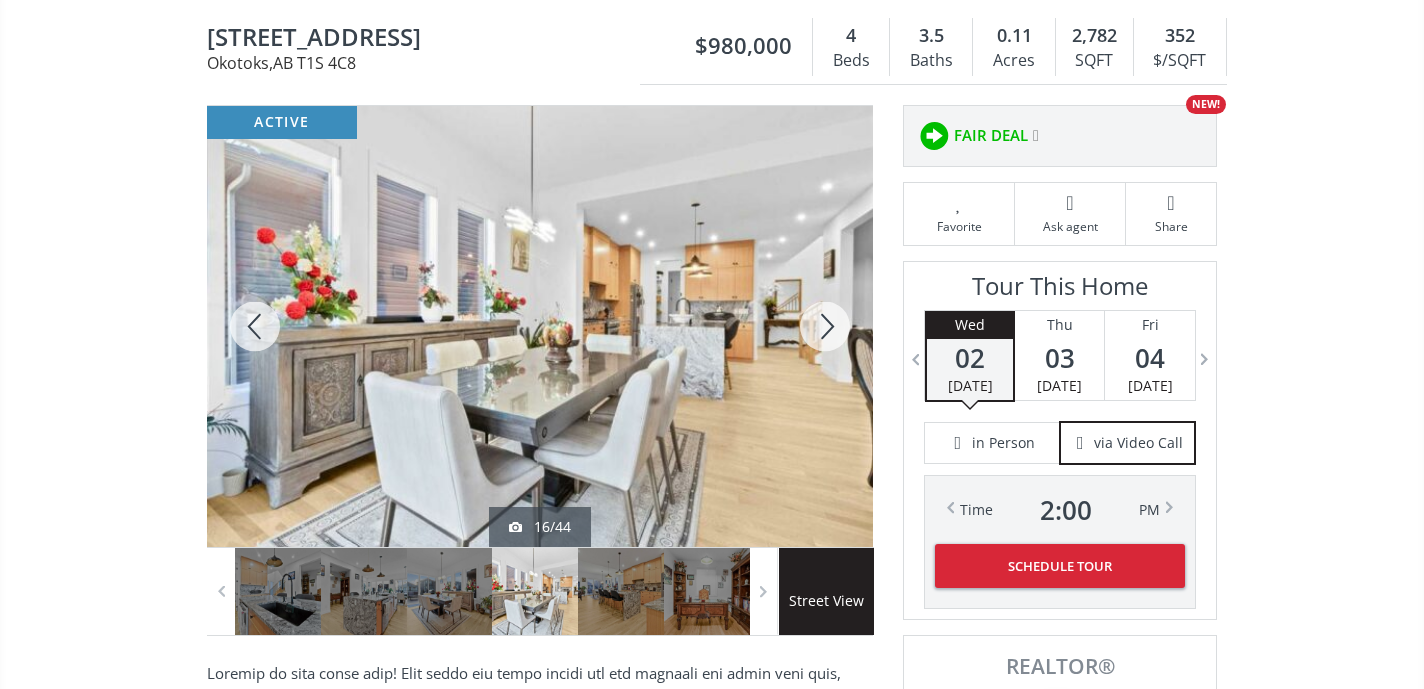 click at bounding box center [825, 326] 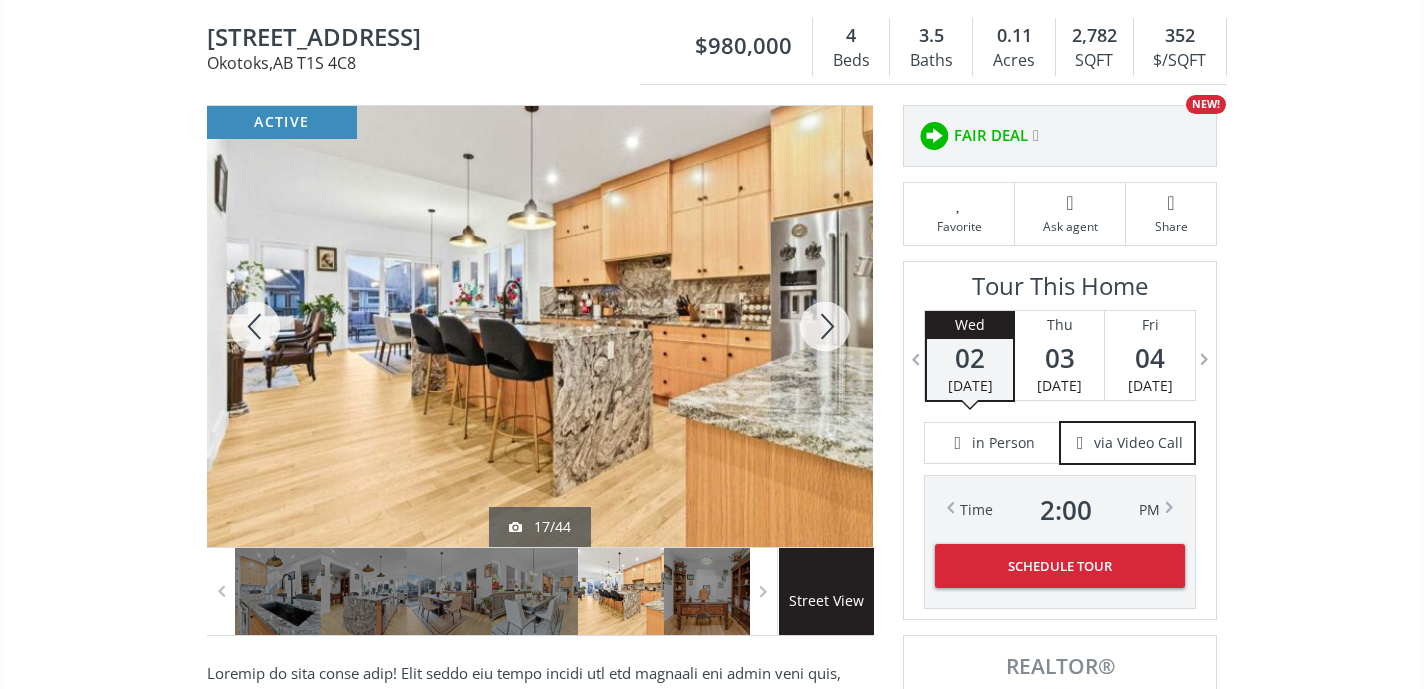 click at bounding box center [825, 326] 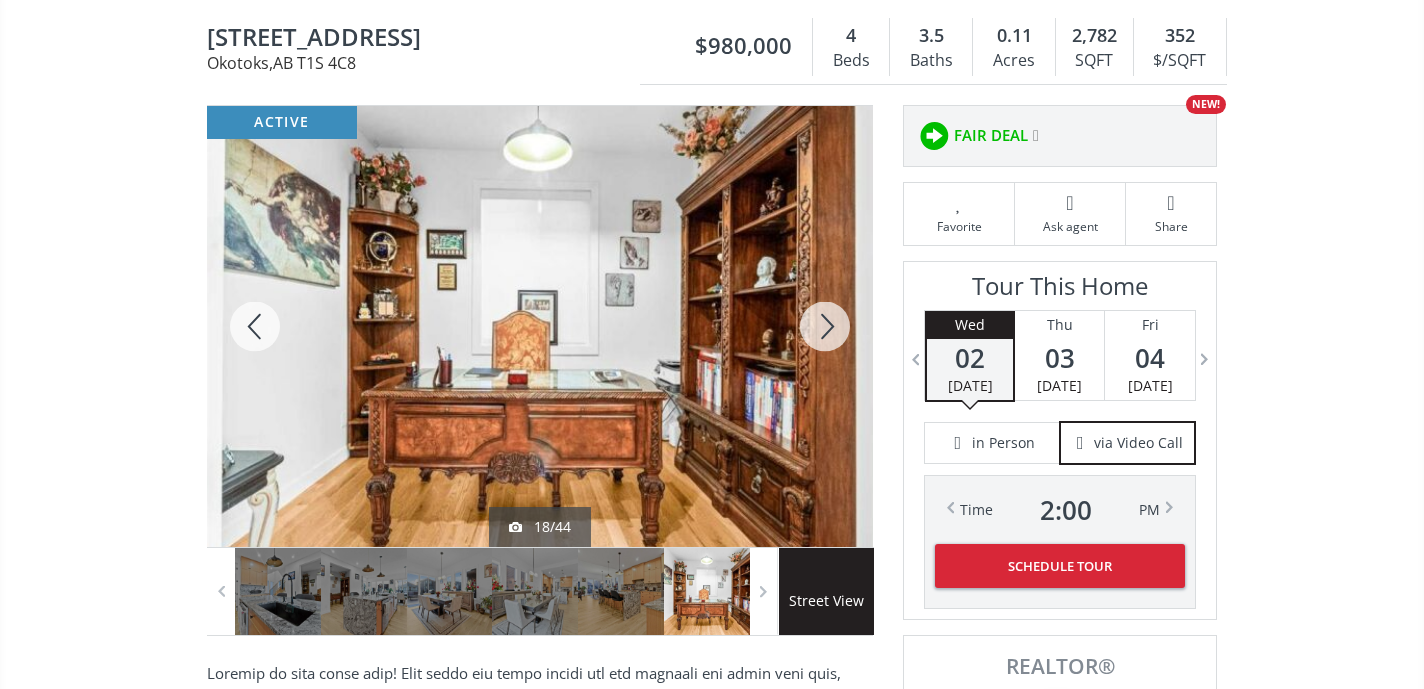 click at bounding box center (825, 326) 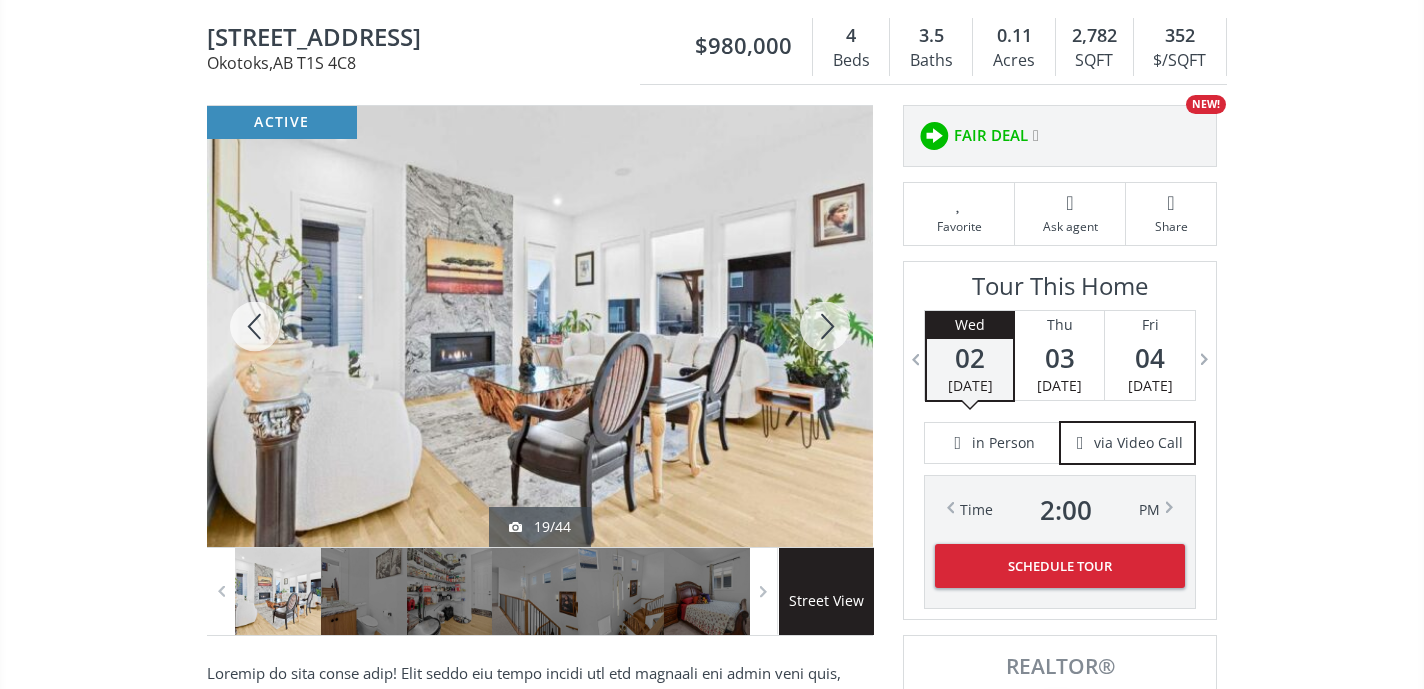 click at bounding box center [825, 326] 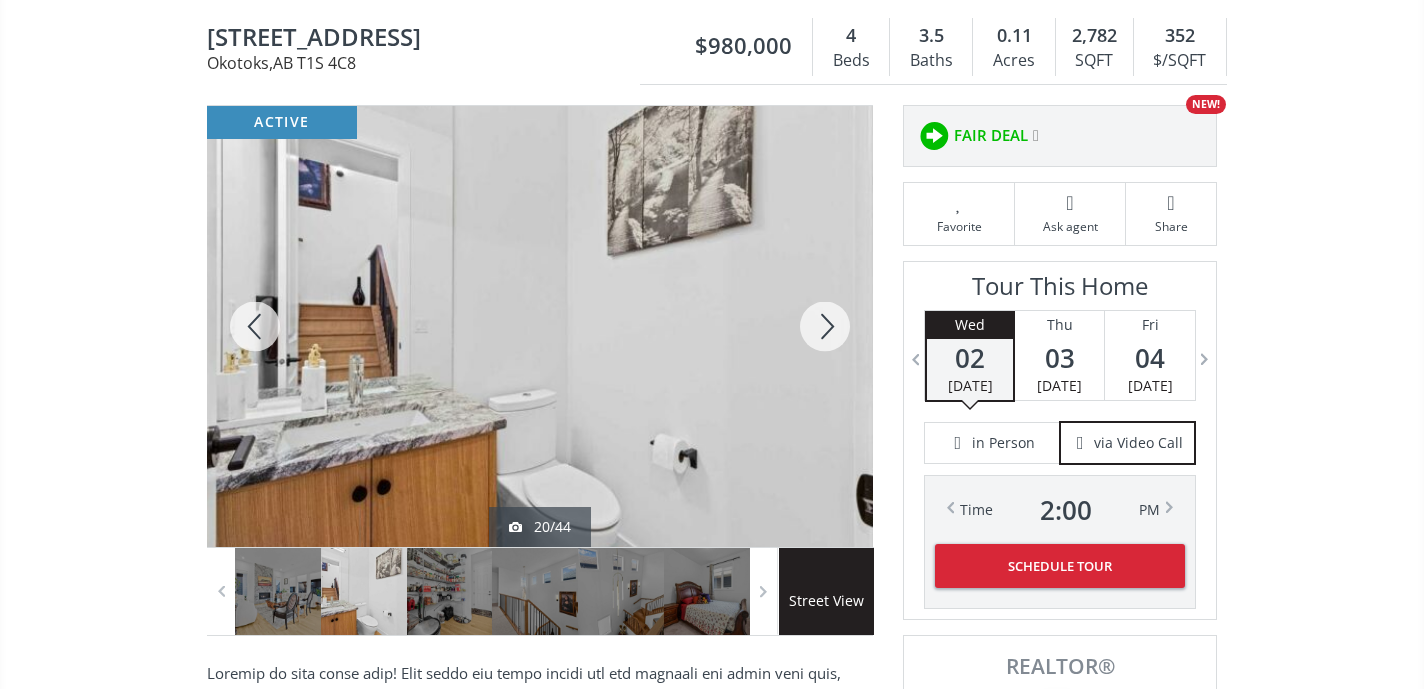 click at bounding box center [825, 326] 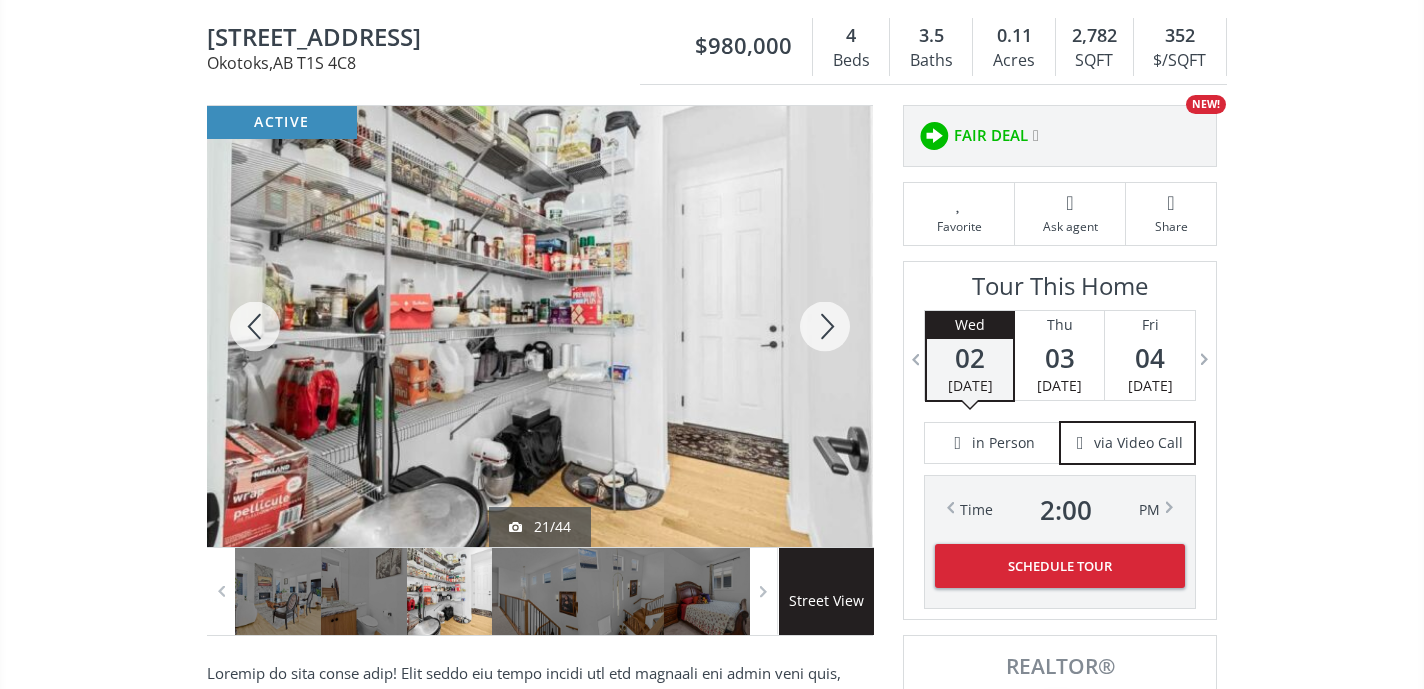 click at bounding box center [825, 326] 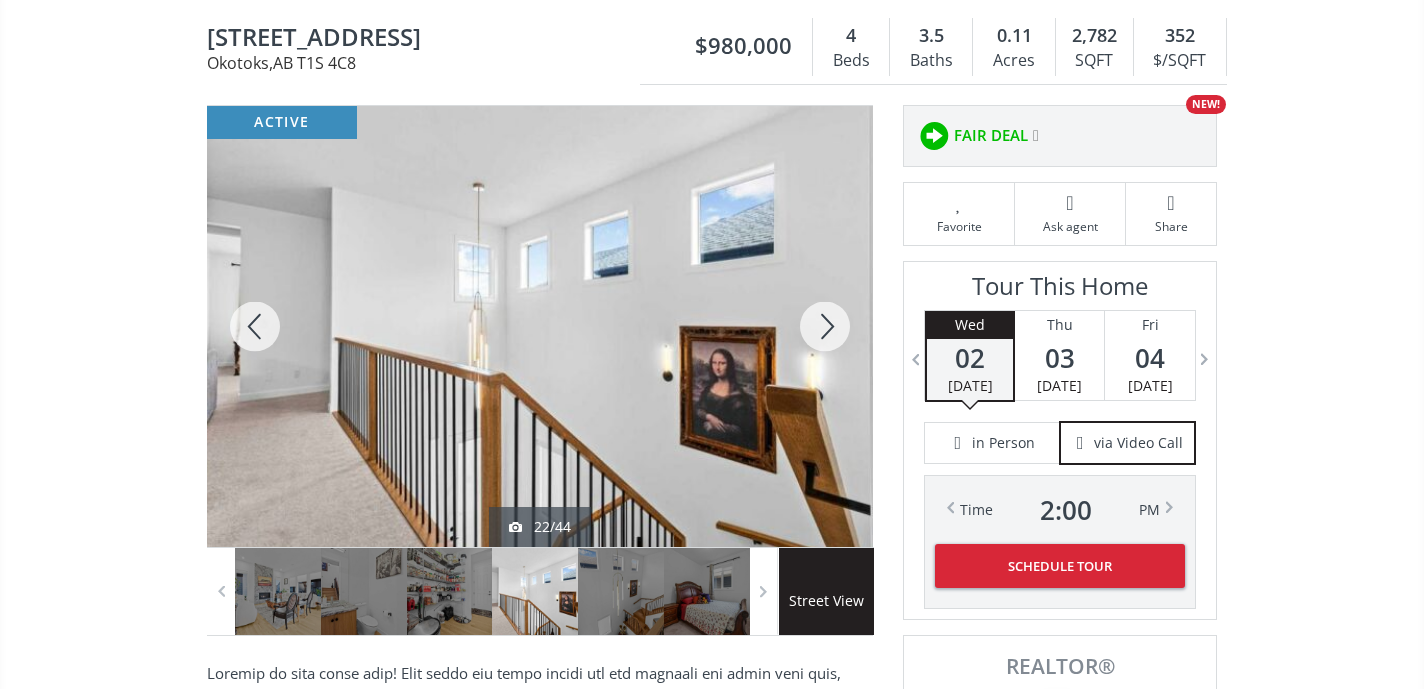 click at bounding box center [825, 326] 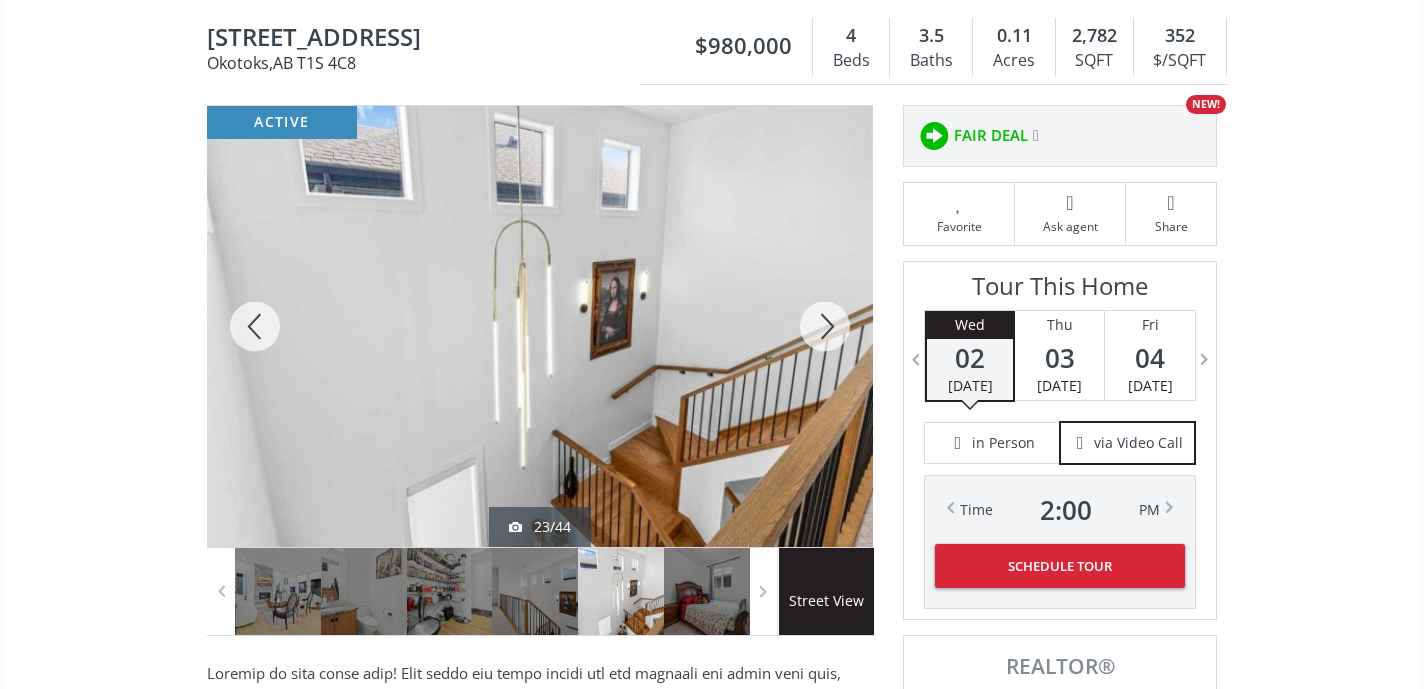 click at bounding box center [825, 326] 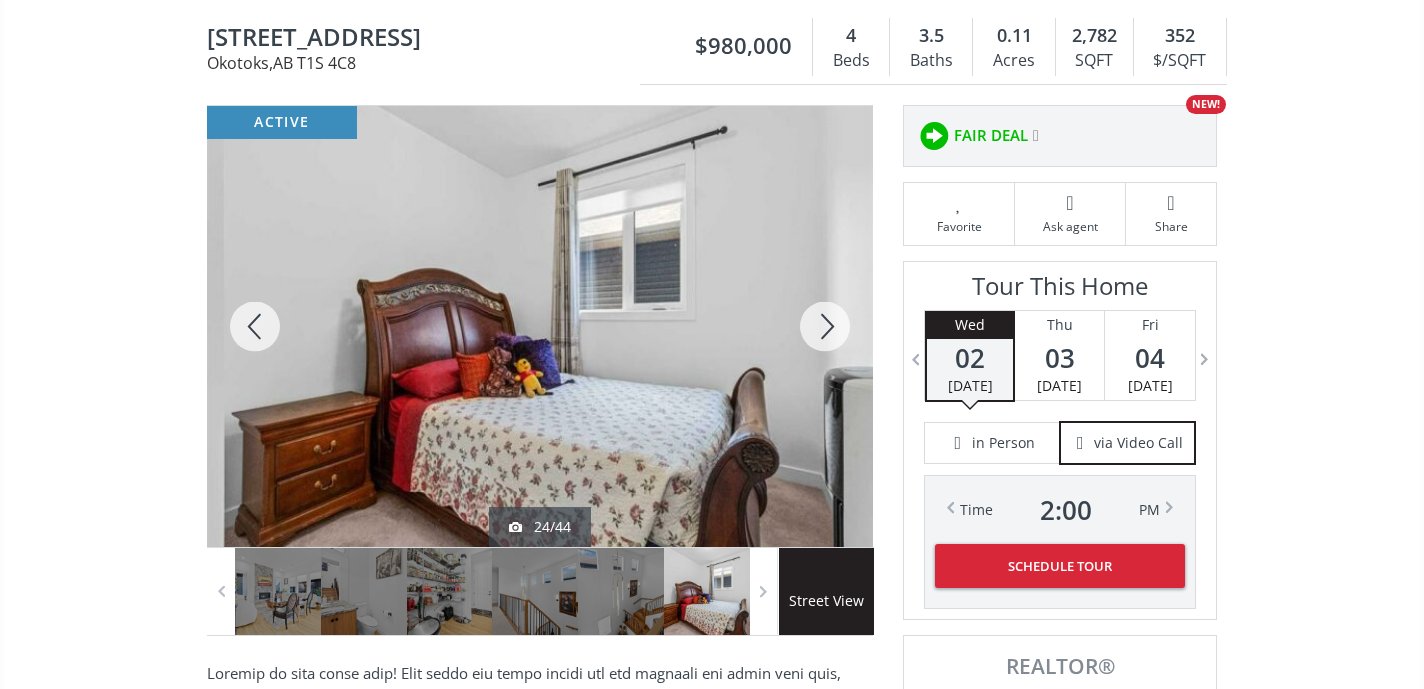 click at bounding box center (825, 326) 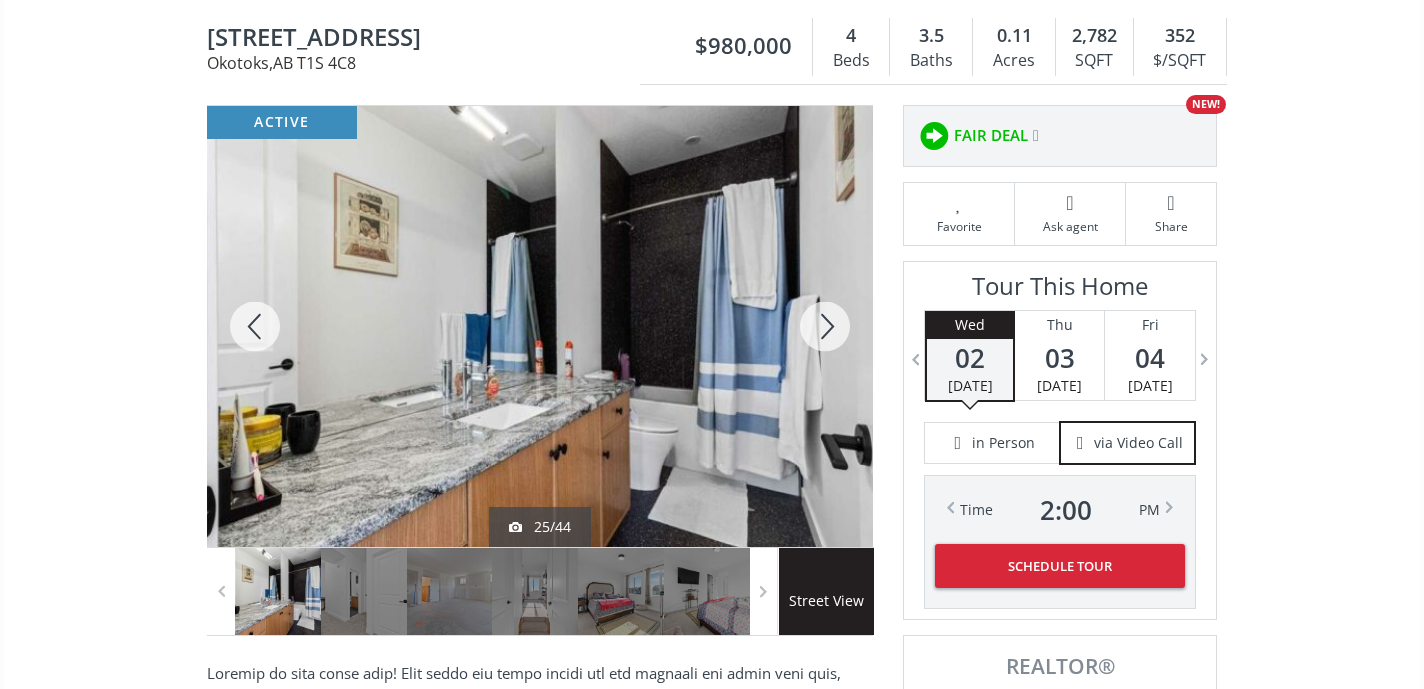 click at bounding box center (825, 326) 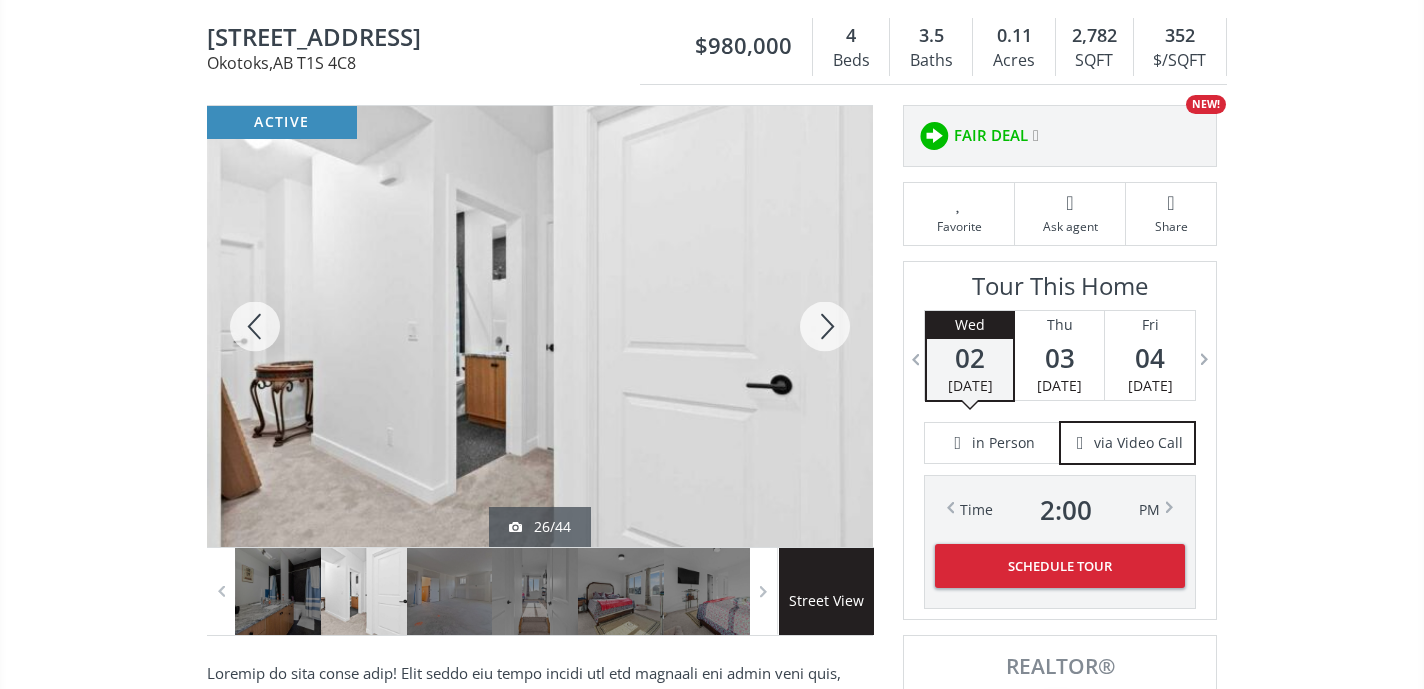 click at bounding box center (825, 326) 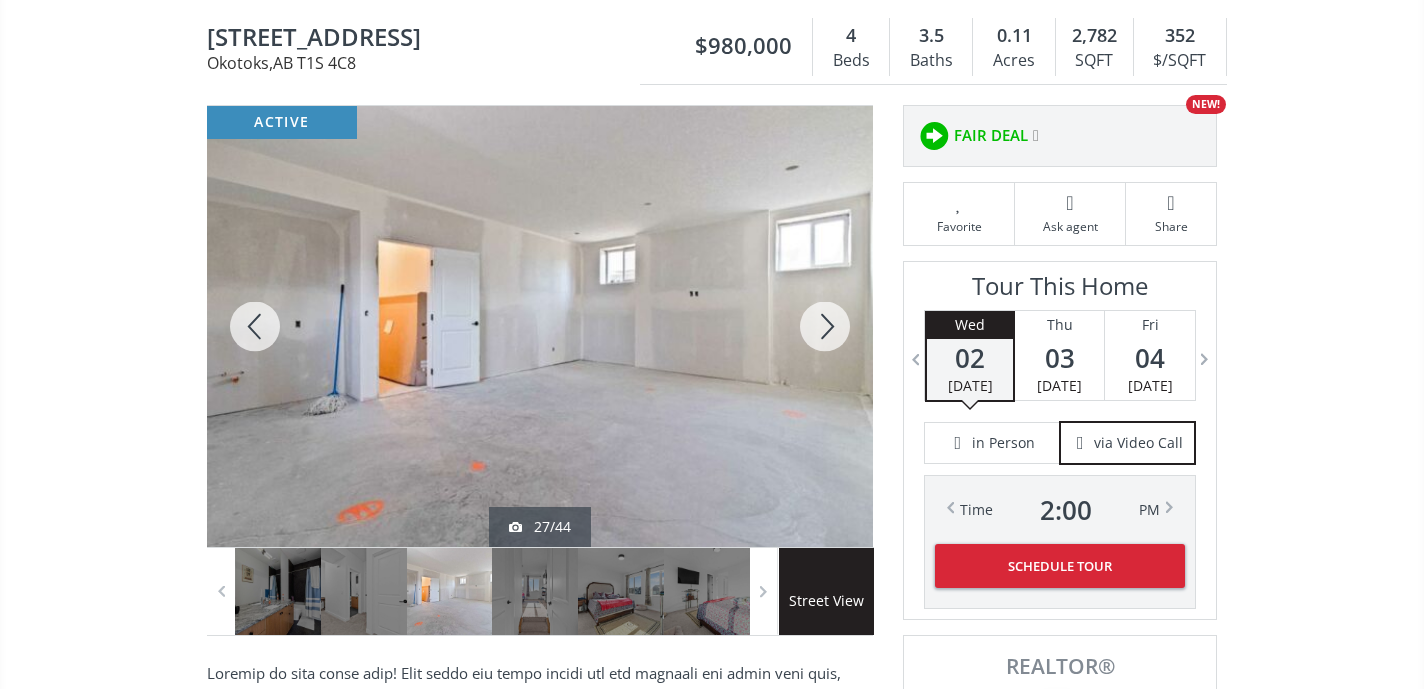 click at bounding box center (825, 326) 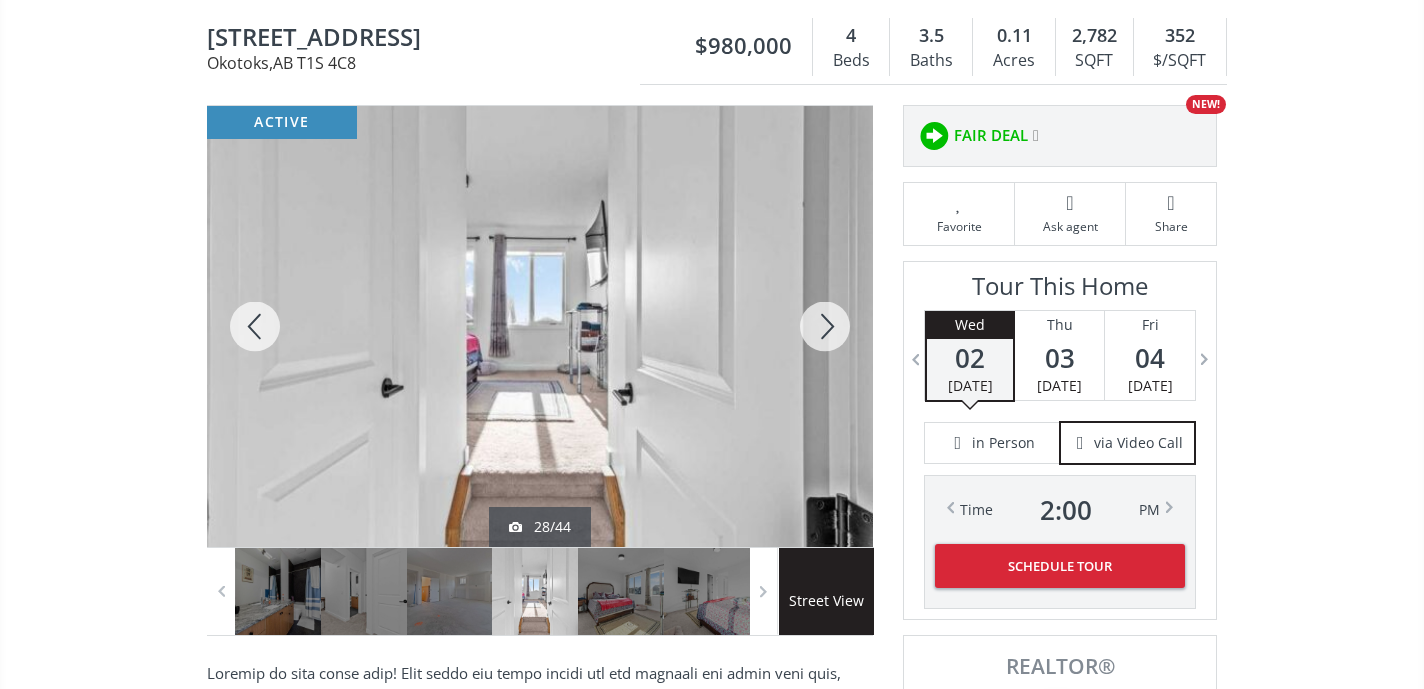 click at bounding box center (825, 326) 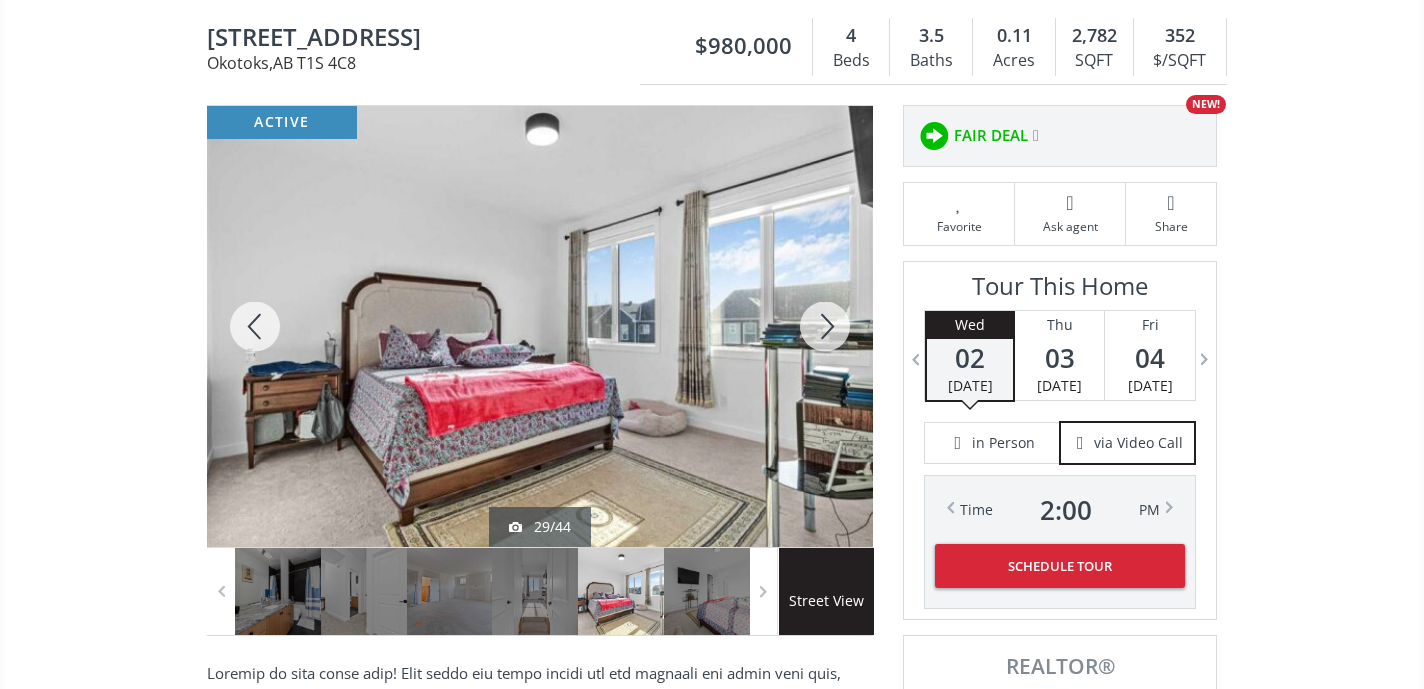 click at bounding box center (825, 326) 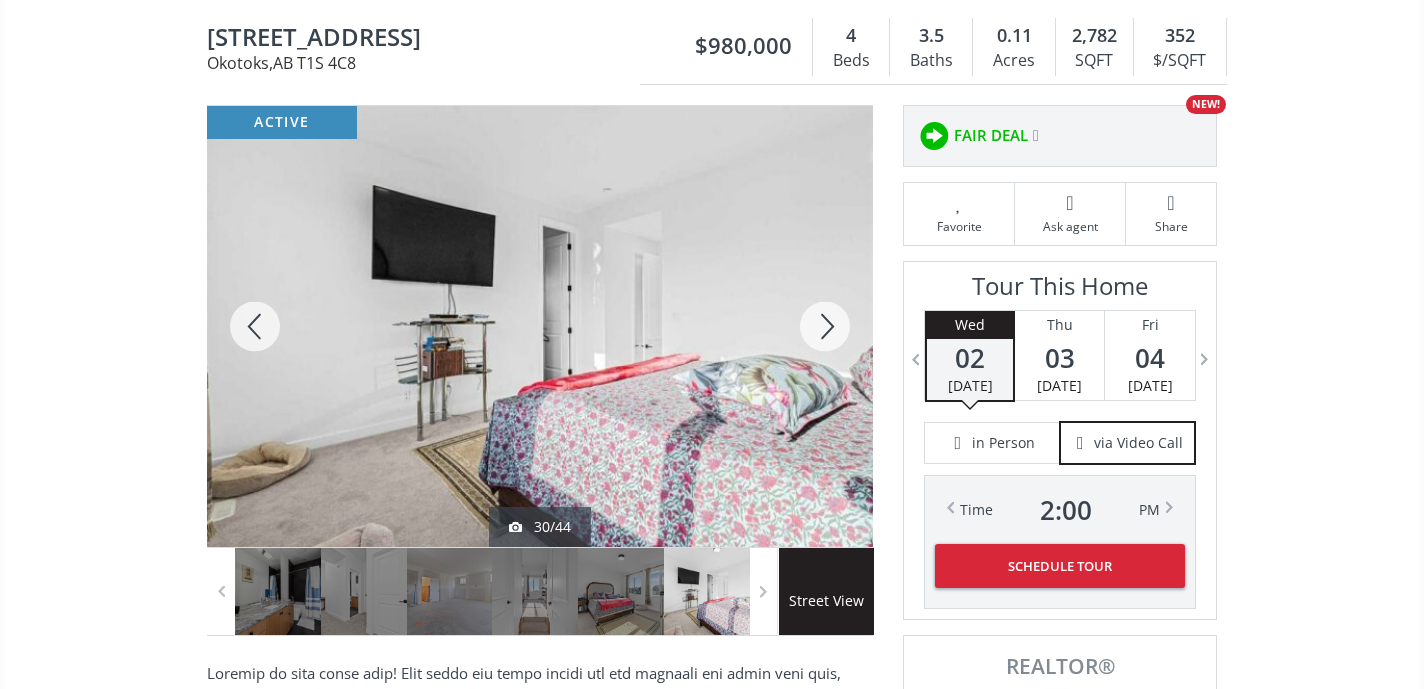 click at bounding box center (825, 326) 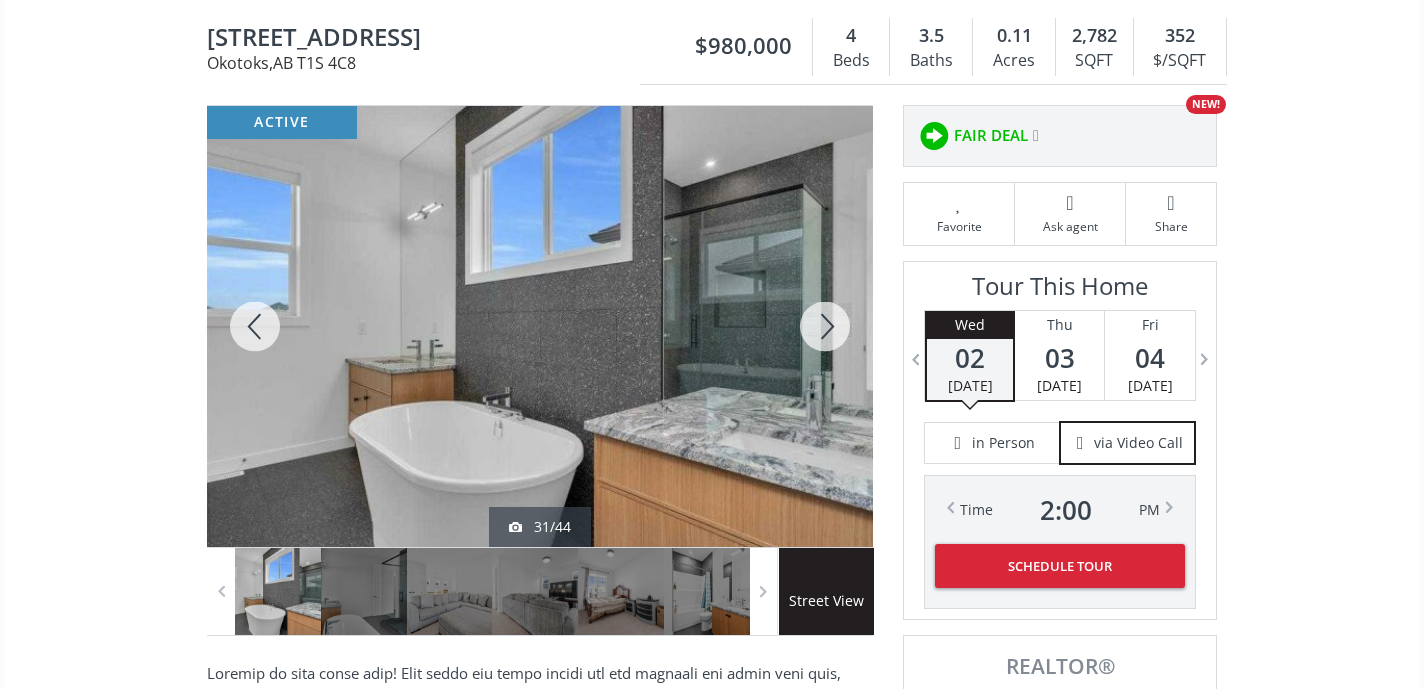 click at bounding box center (825, 326) 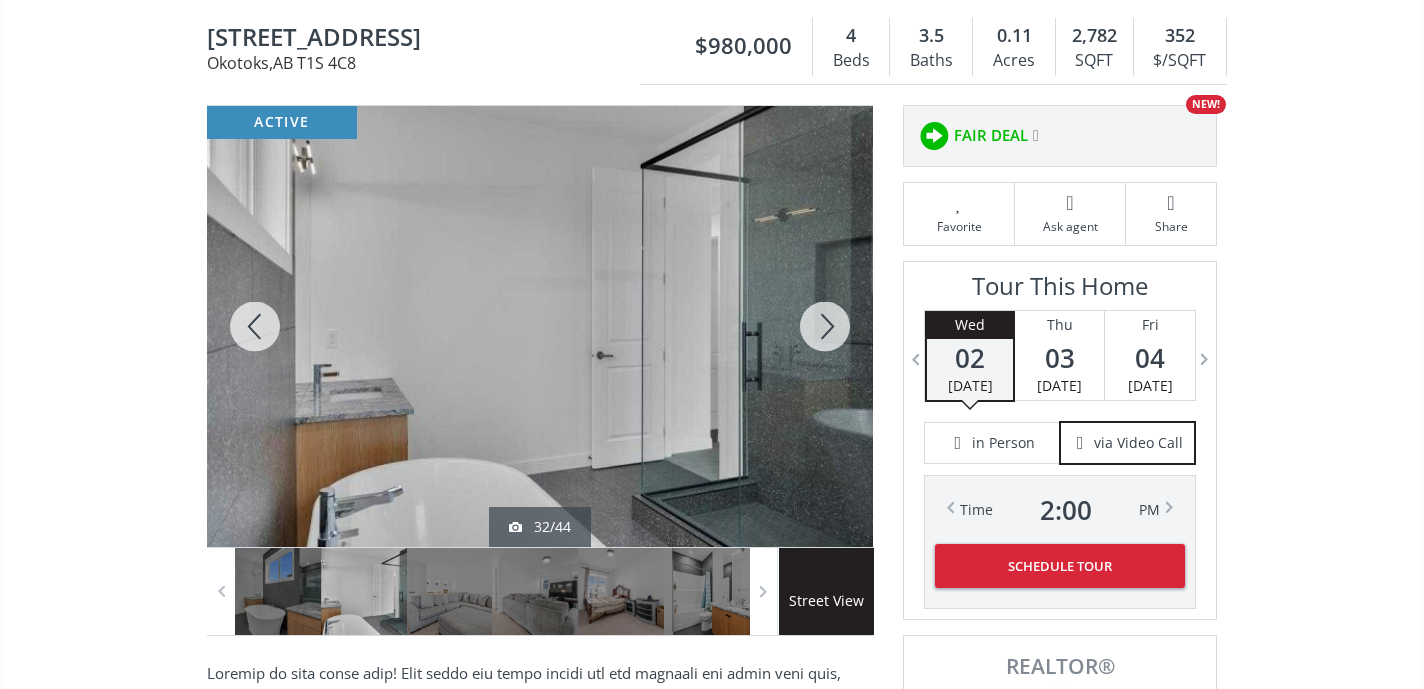 click at bounding box center (825, 326) 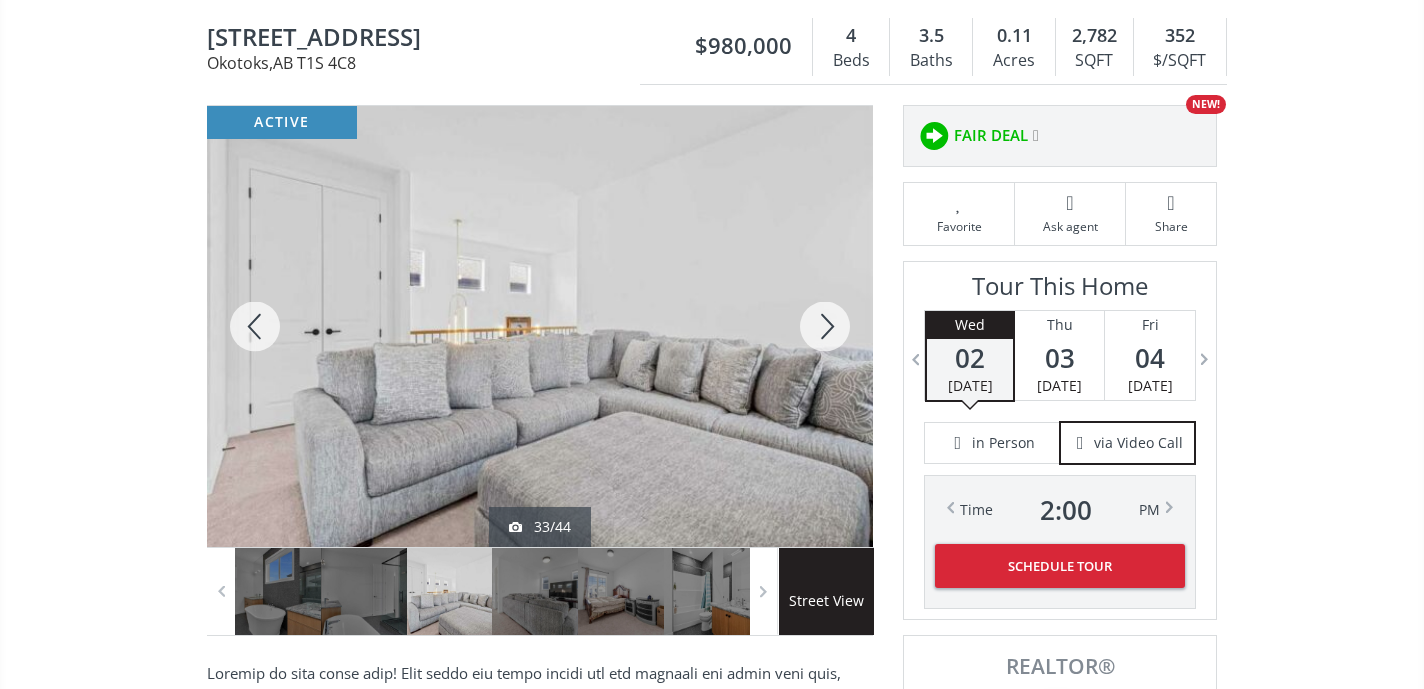 click at bounding box center [825, 326] 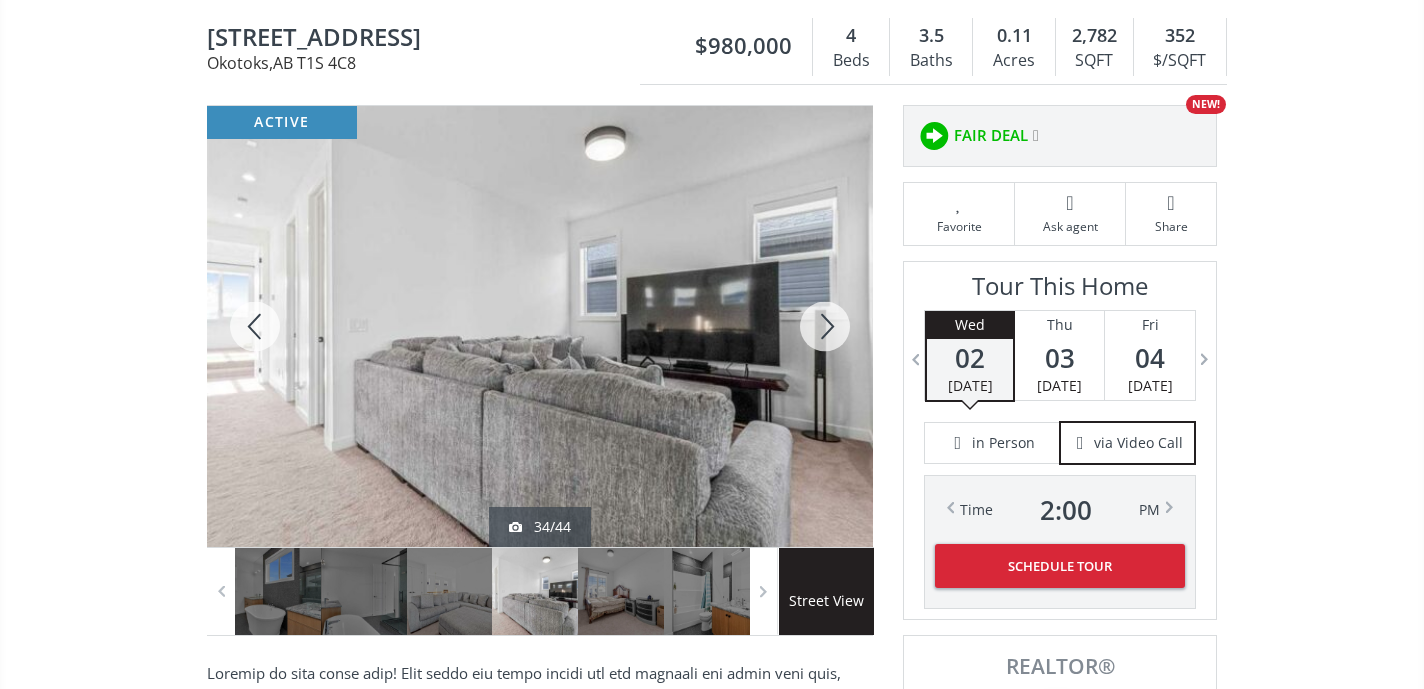 click at bounding box center (825, 326) 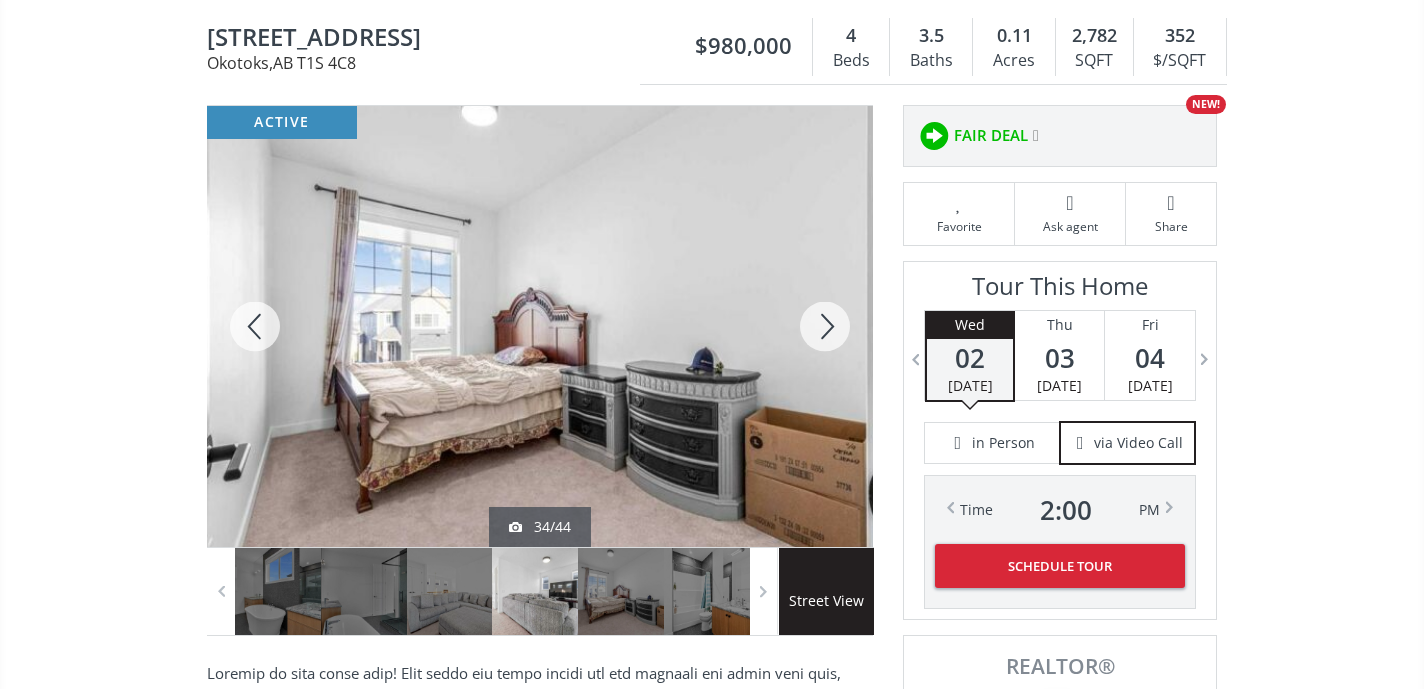 click at bounding box center [825, 326] 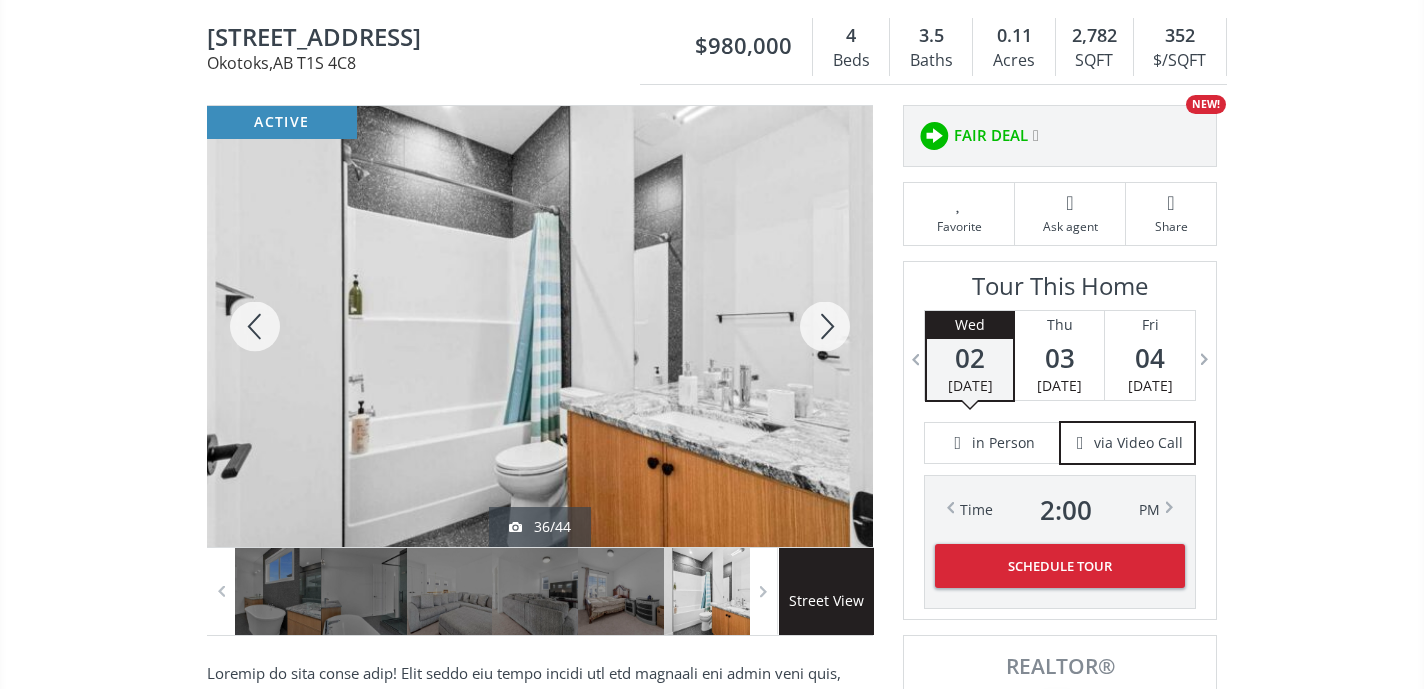 click at bounding box center (825, 326) 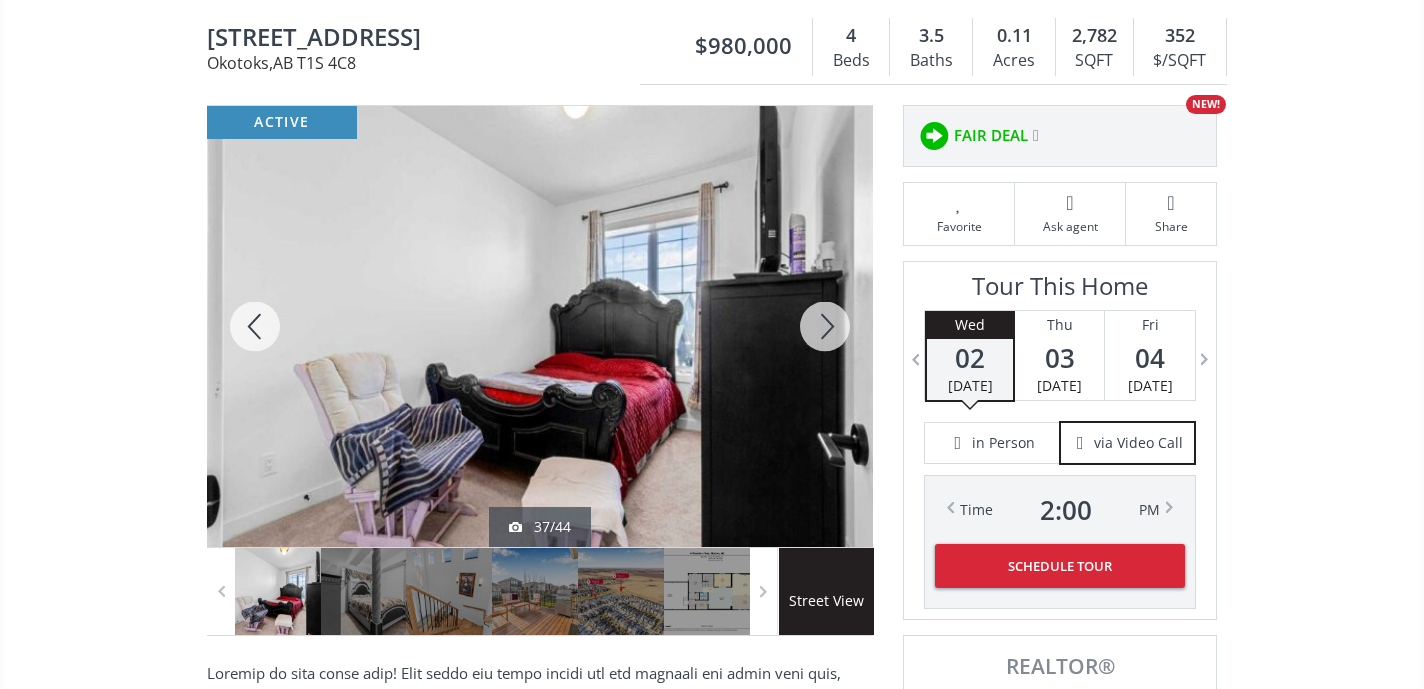 click at bounding box center (825, 326) 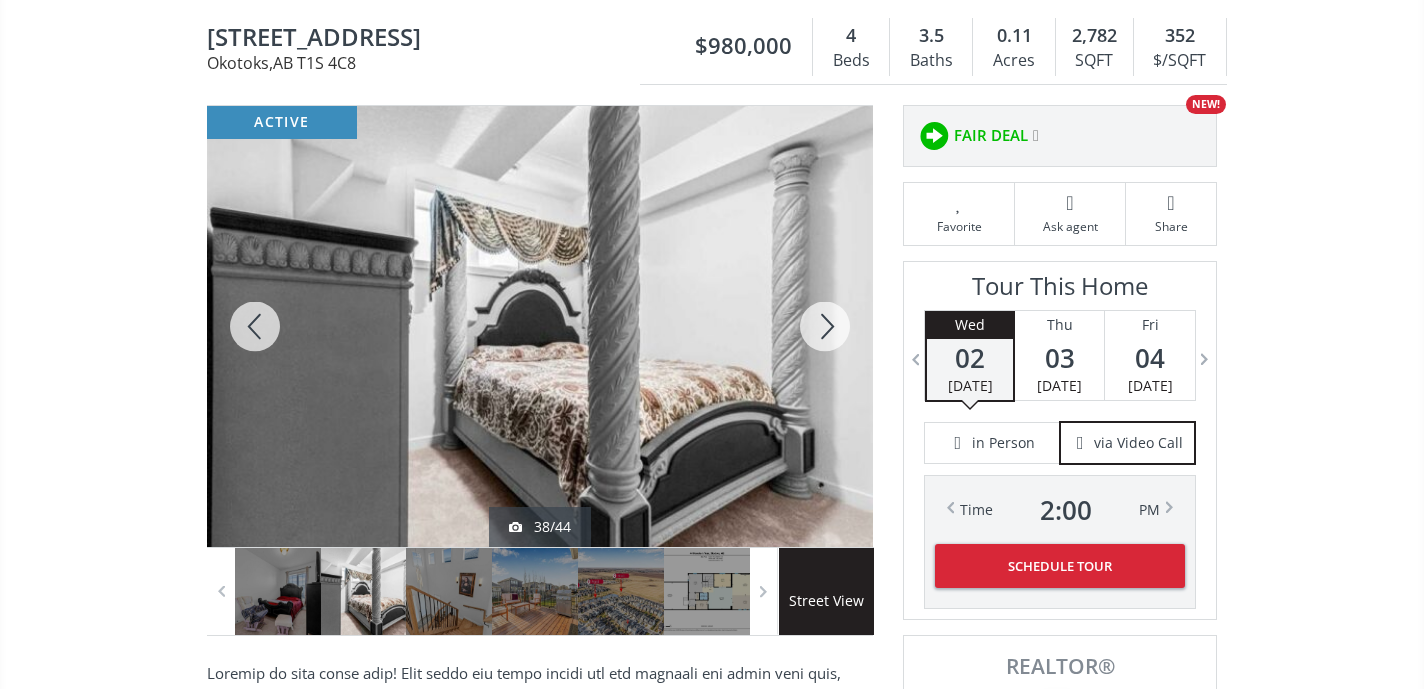 click at bounding box center (825, 326) 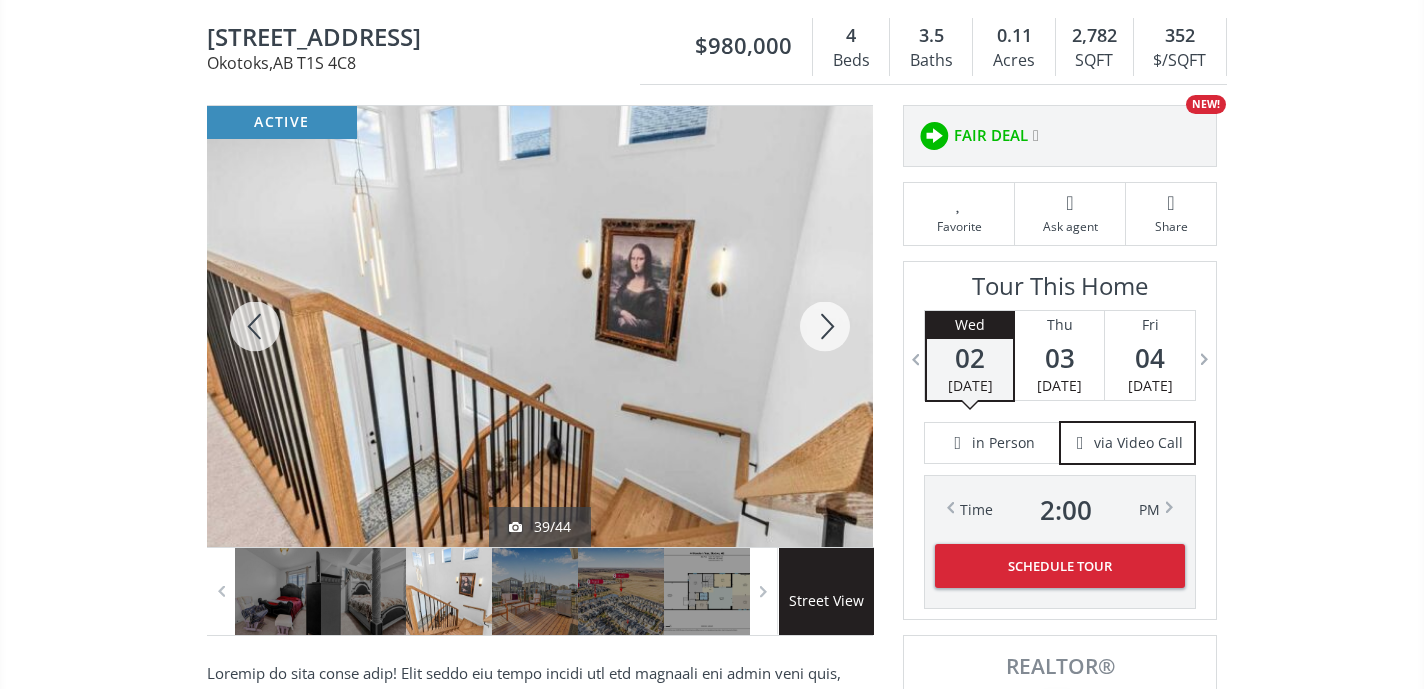 click at bounding box center [825, 326] 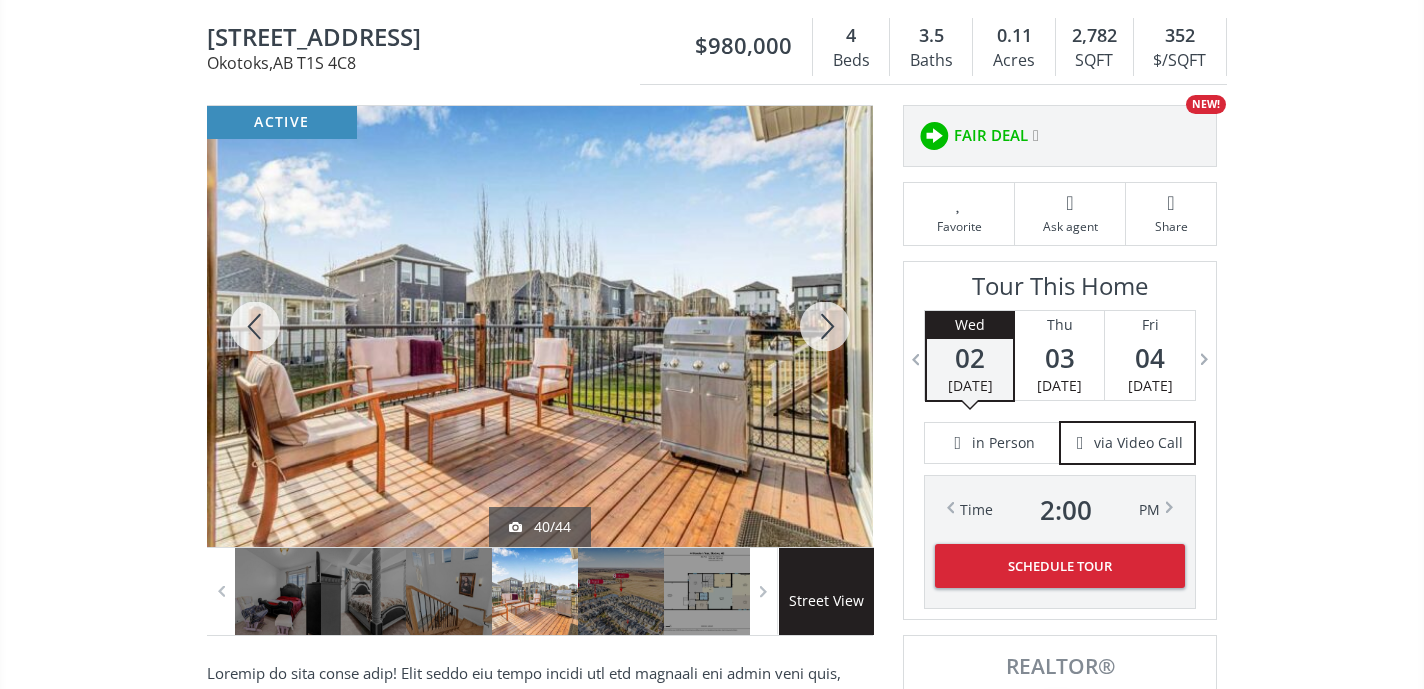 click at bounding box center [825, 326] 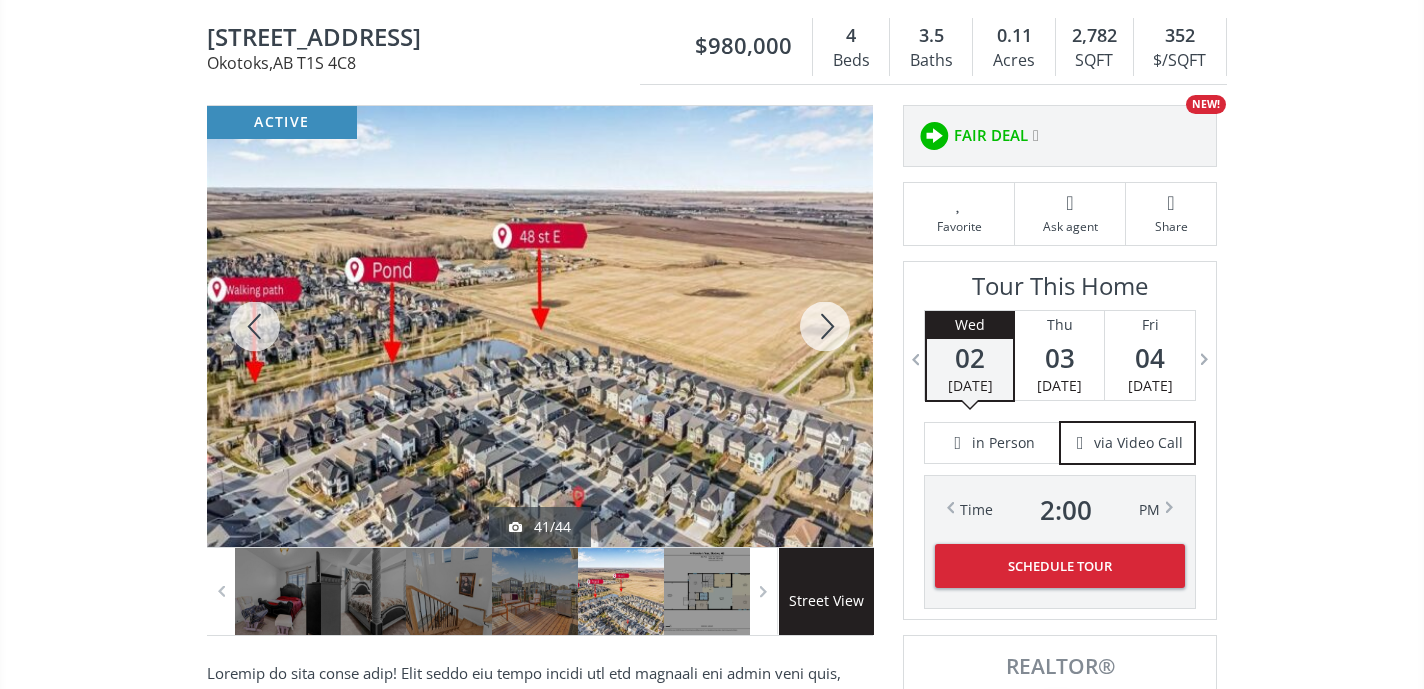 click at bounding box center [825, 326] 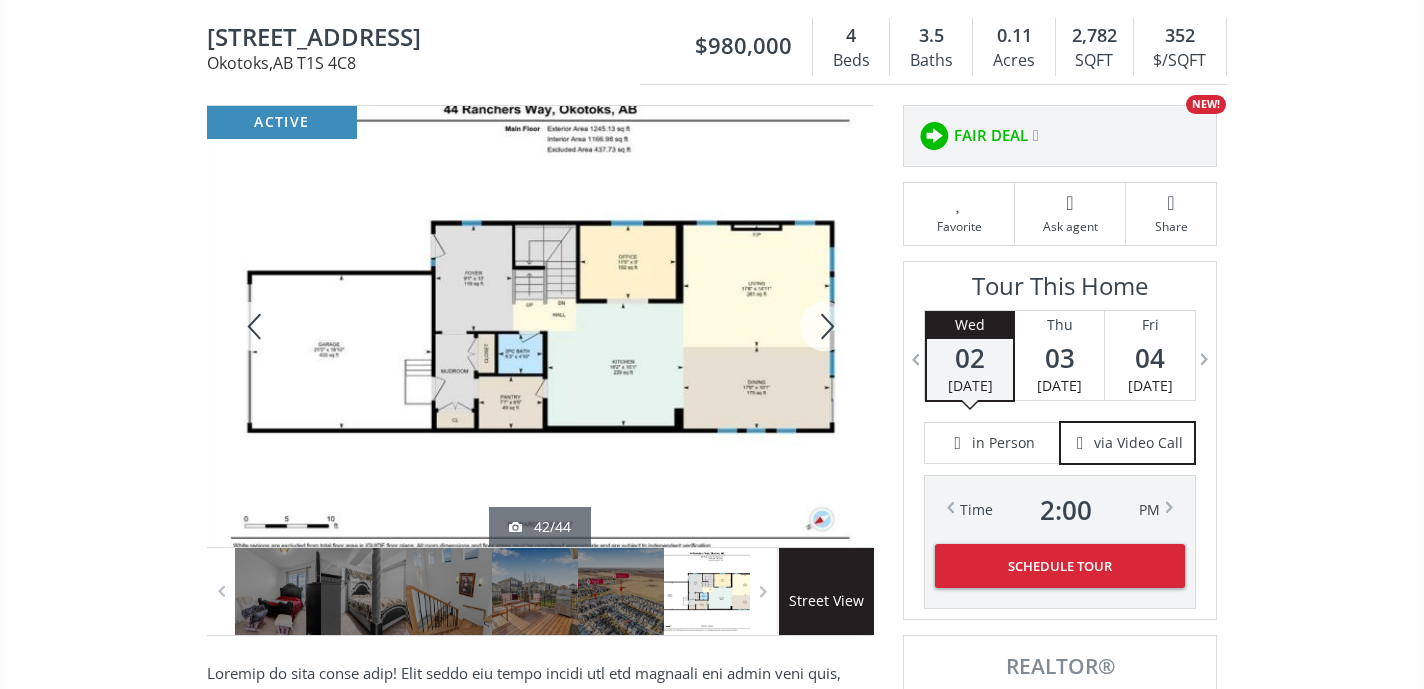 click at bounding box center (825, 326) 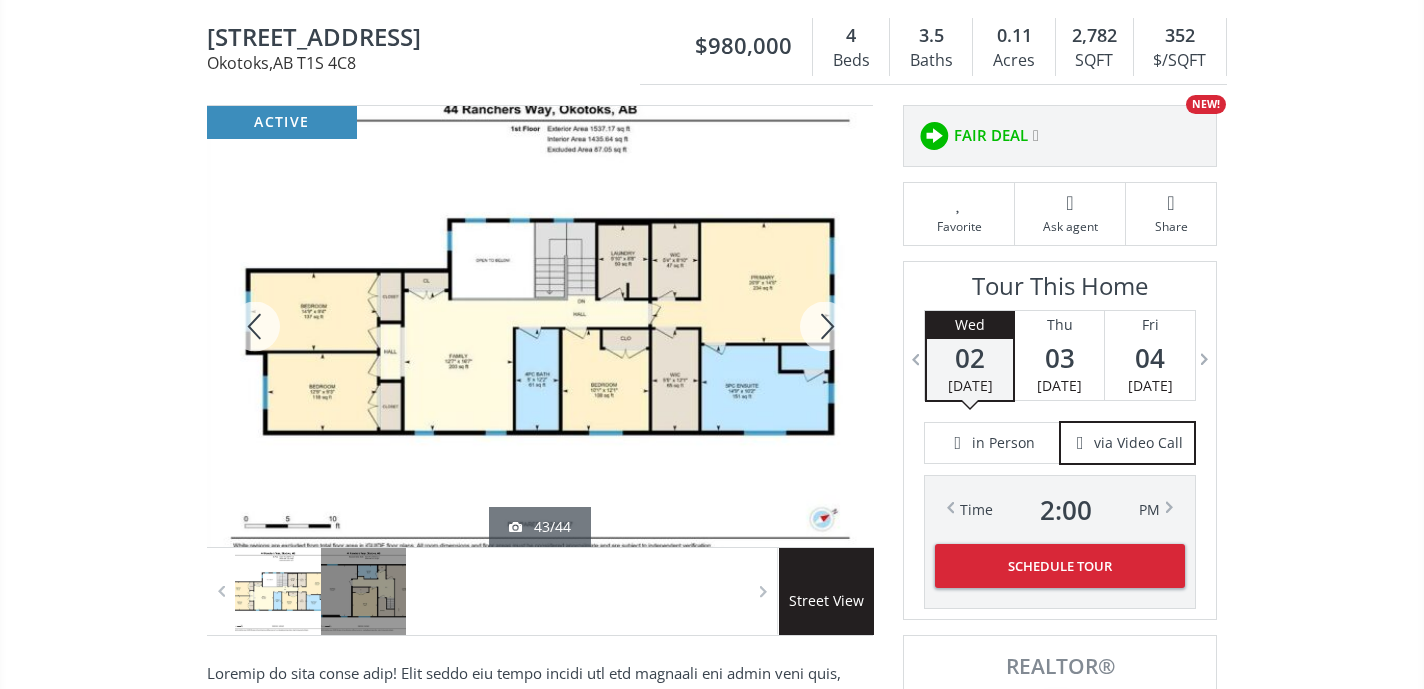 click at bounding box center [825, 326] 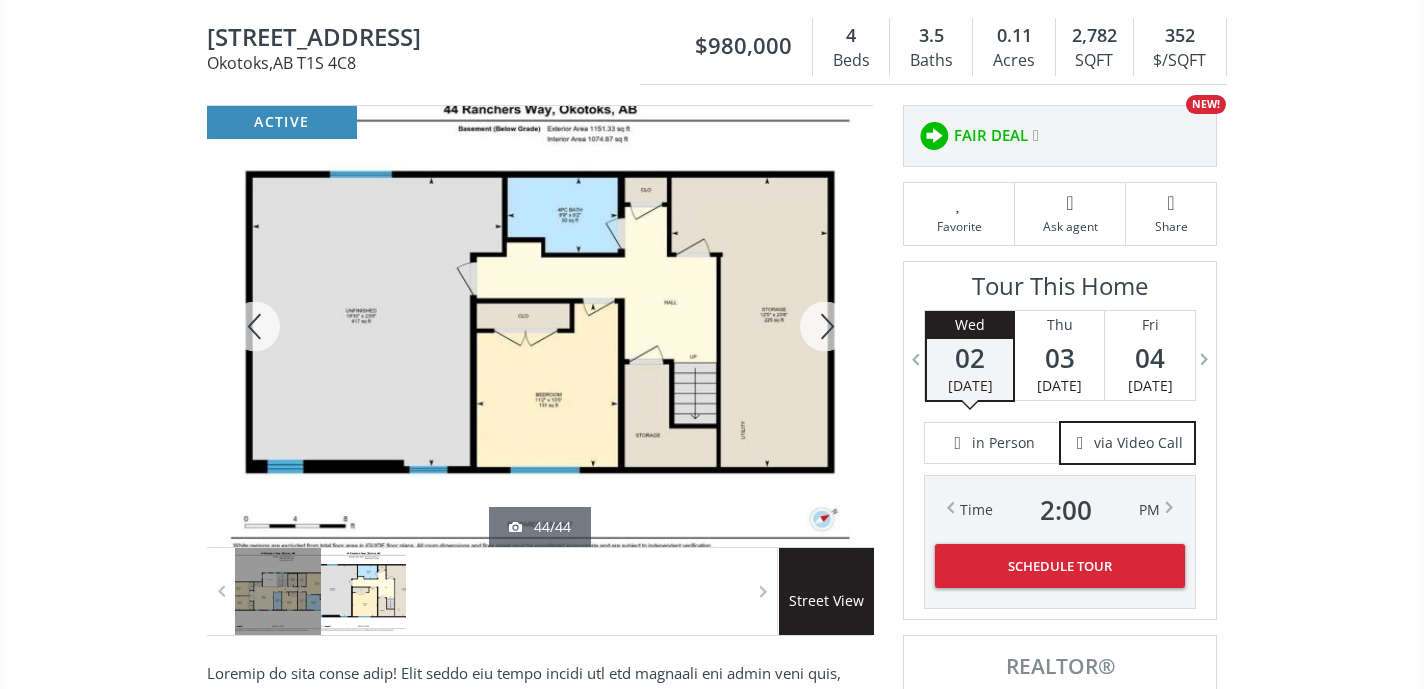 click at bounding box center (825, 326) 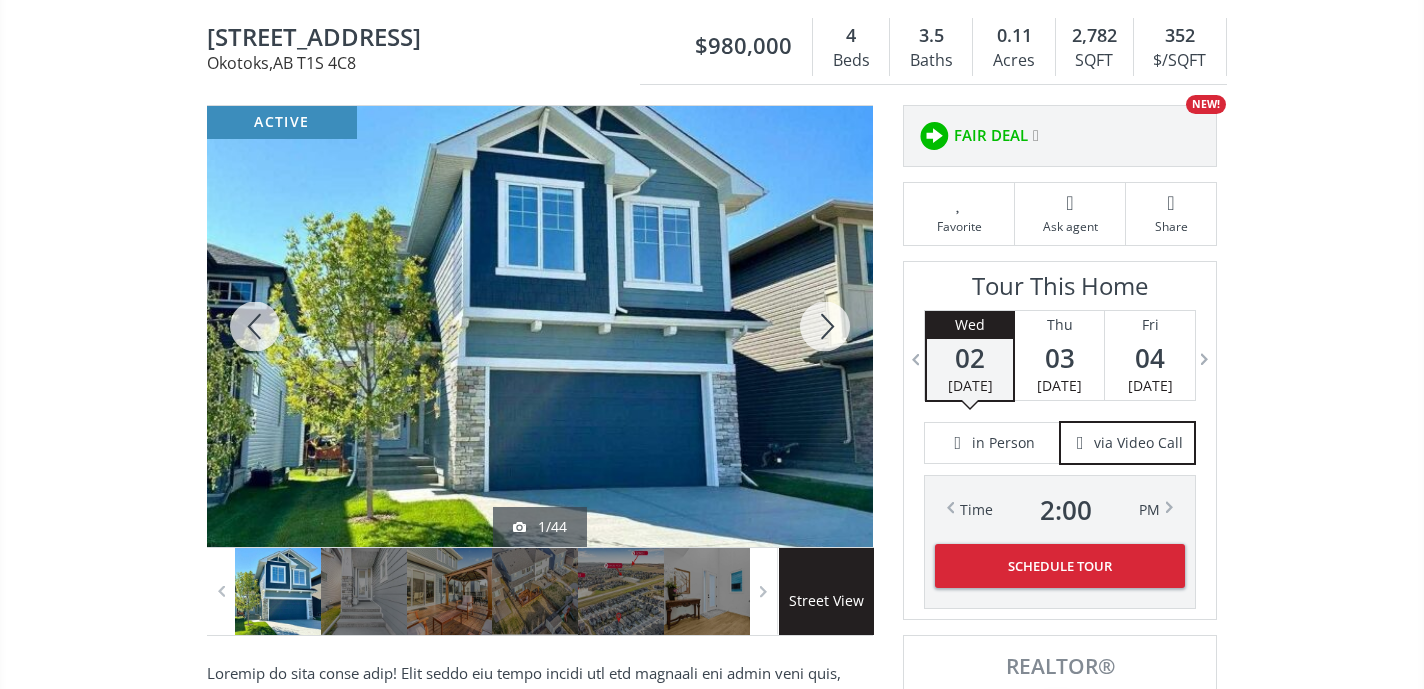 click at bounding box center [825, 326] 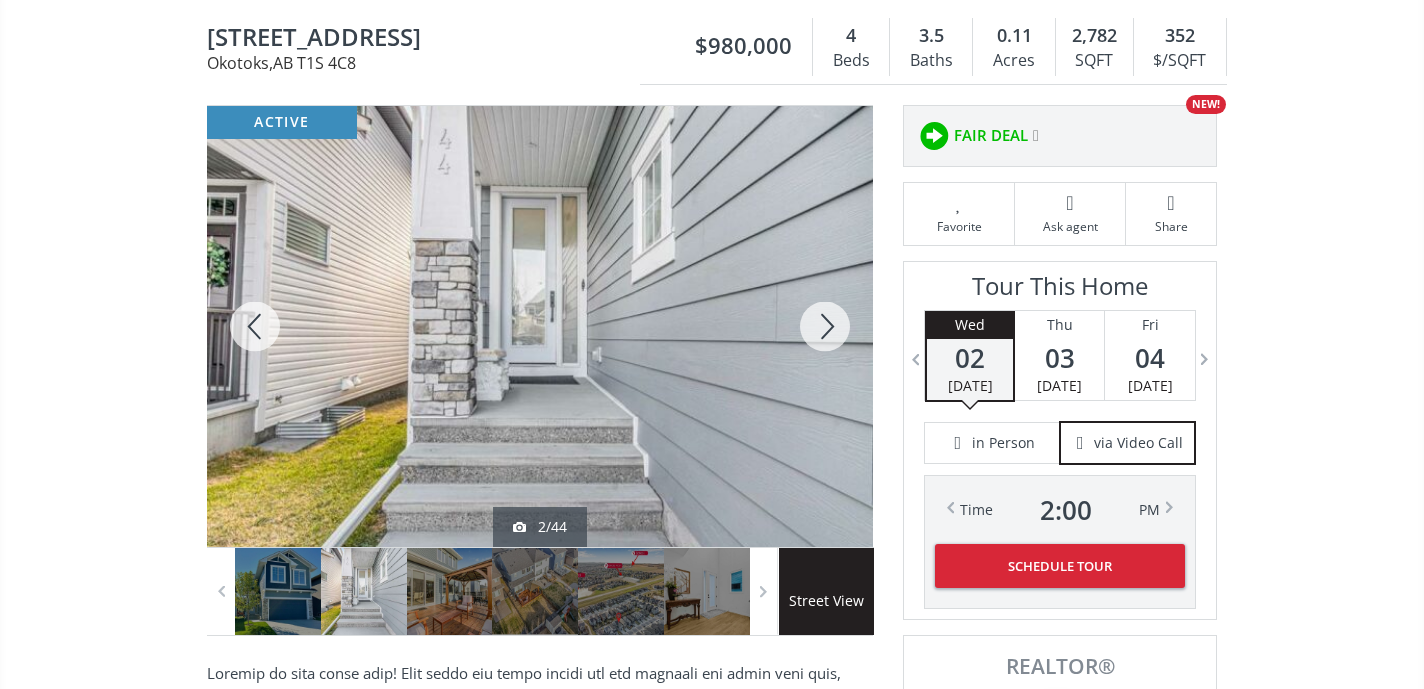 click at bounding box center (255, 326) 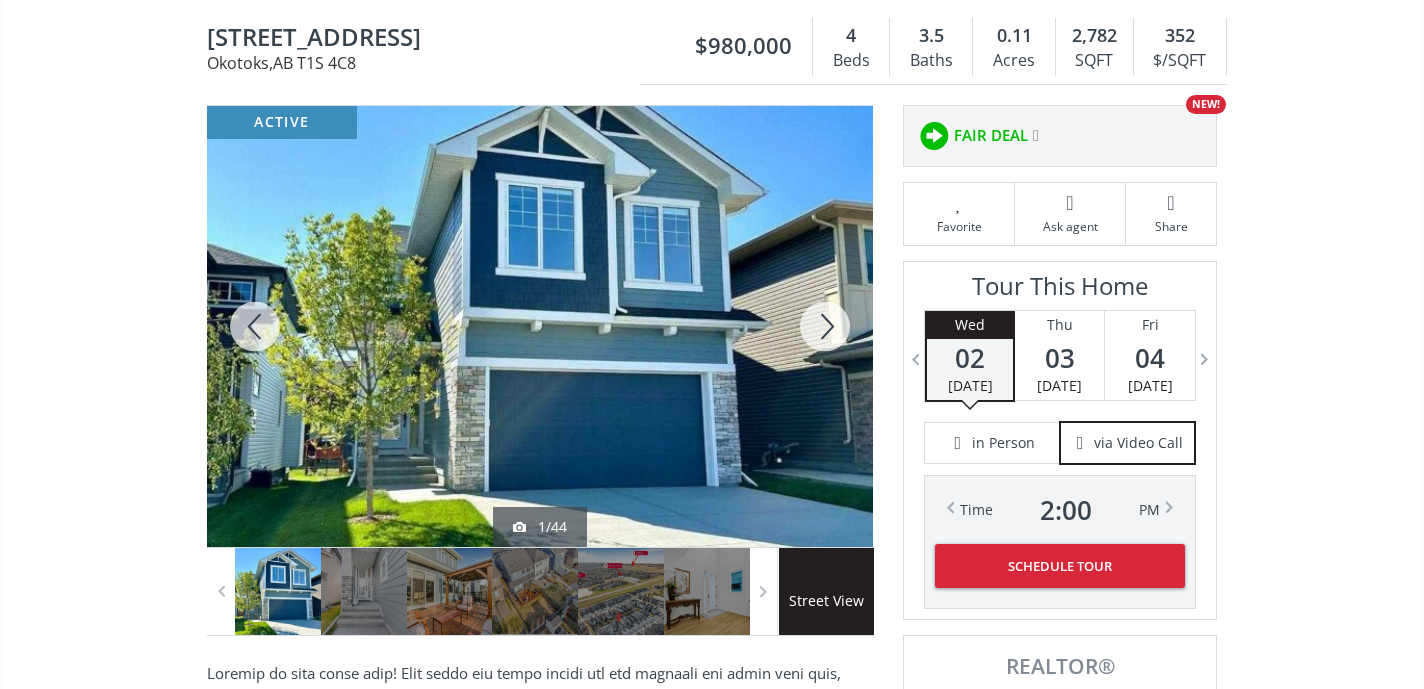 click at bounding box center (255, 326) 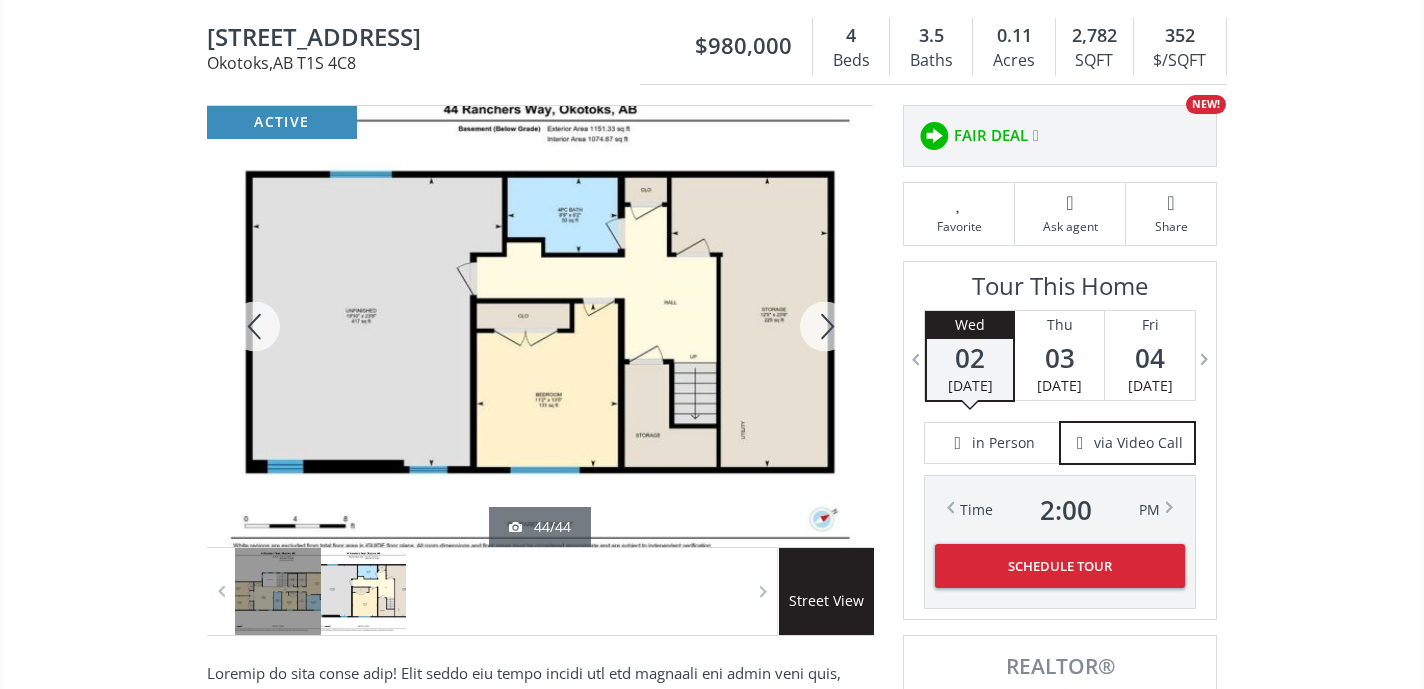 click at bounding box center [255, 326] 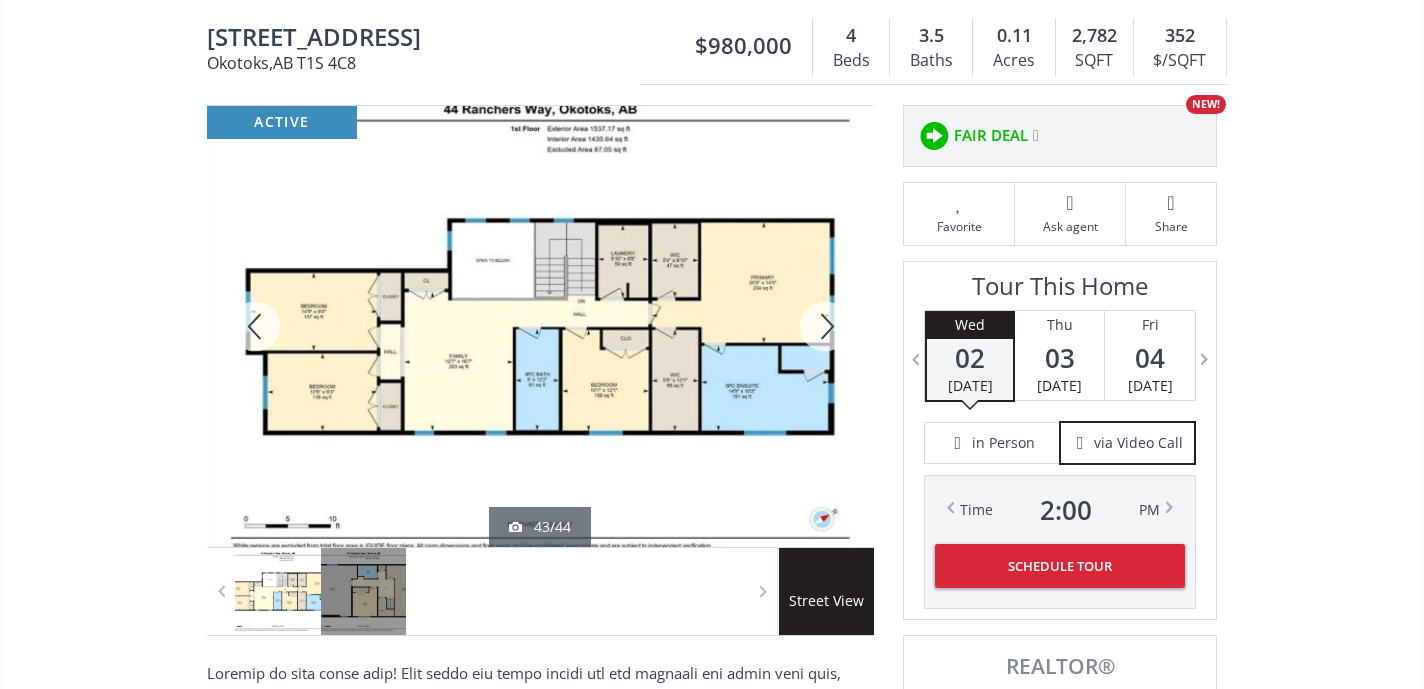 click at bounding box center [540, 326] 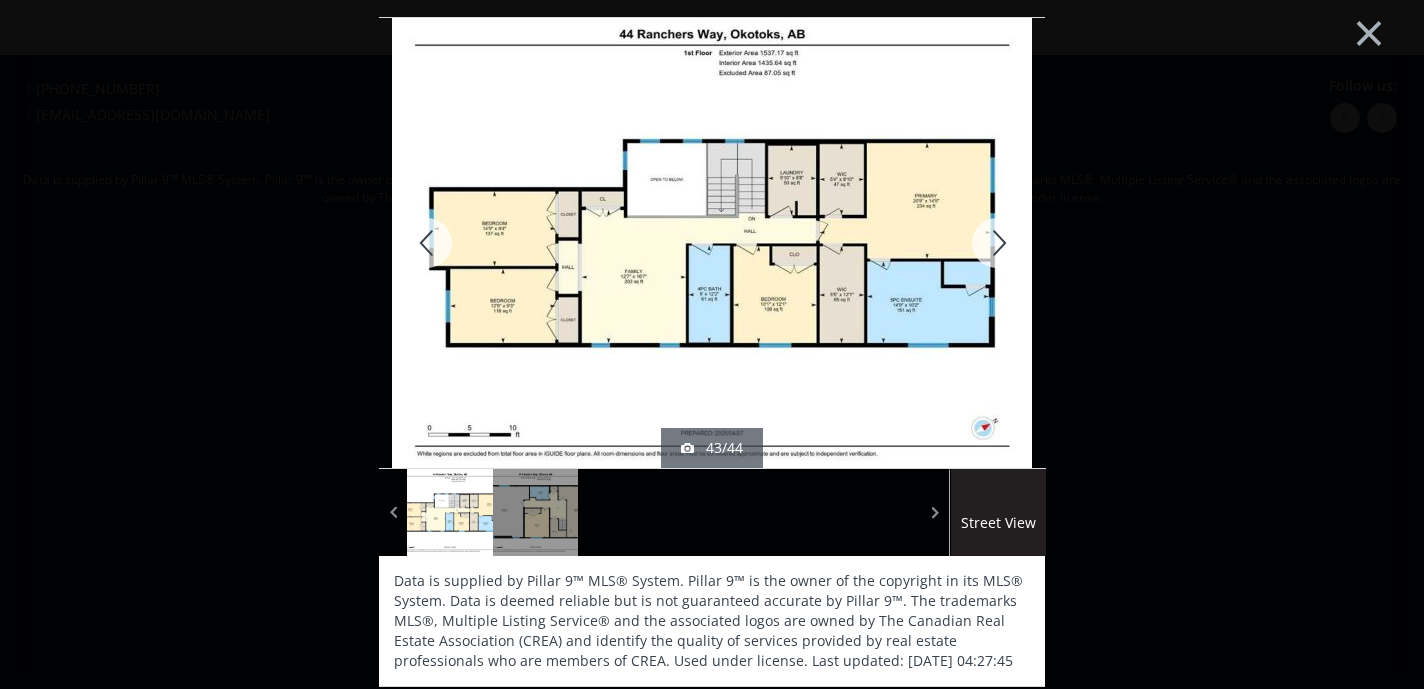 click at bounding box center (997, 243) 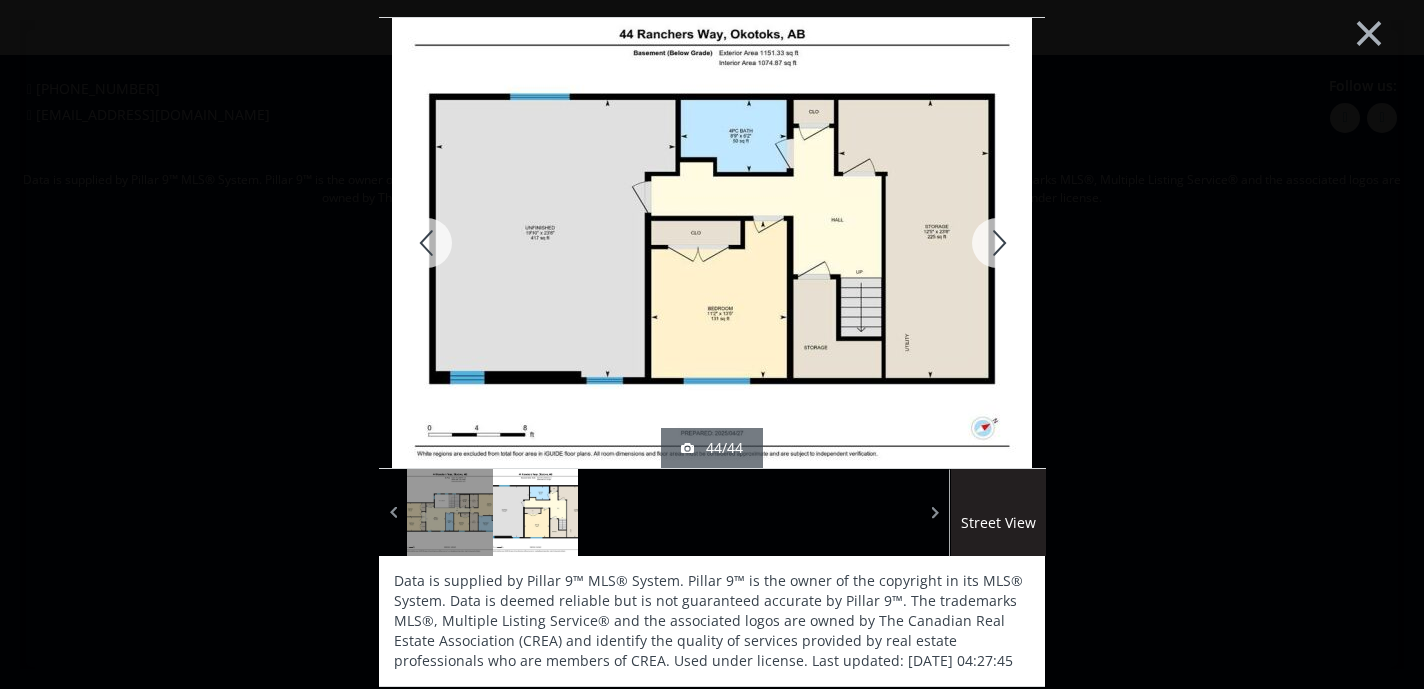 click at bounding box center (427, 243) 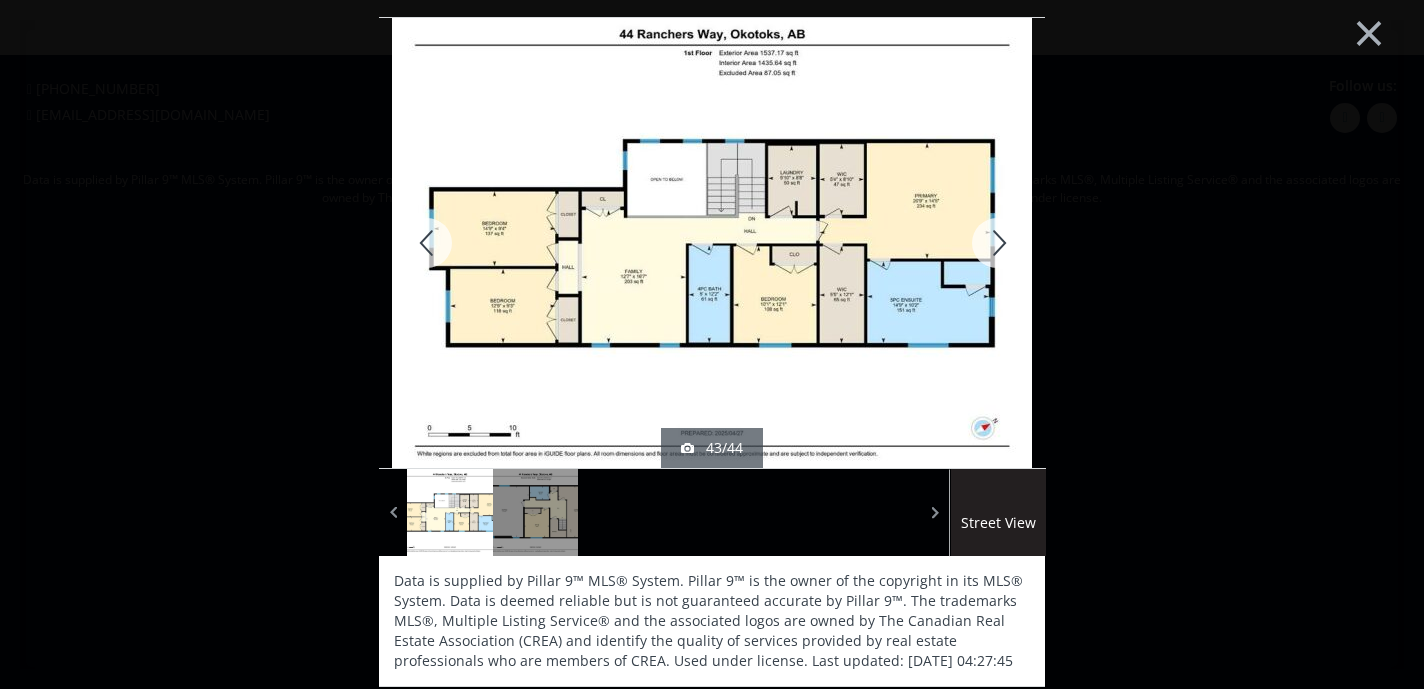 click at bounding box center (427, 243) 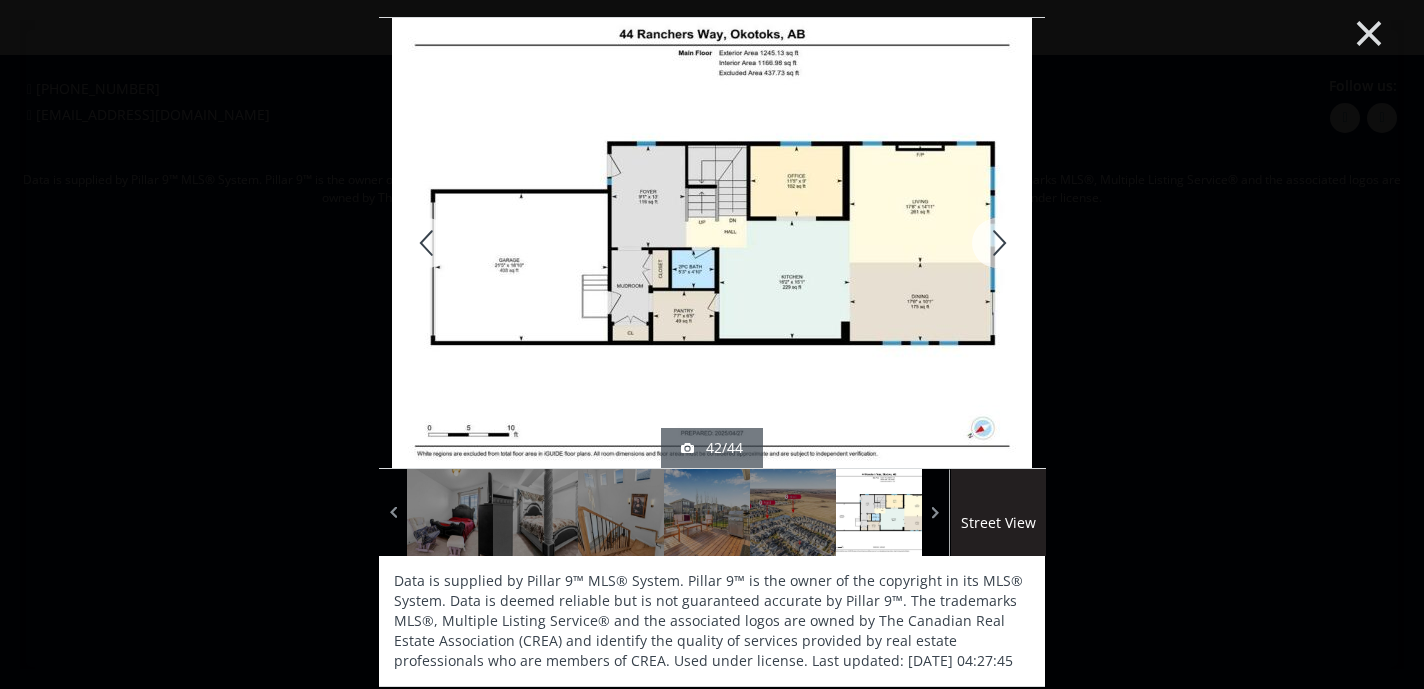 click on "×" at bounding box center (1369, 31) 